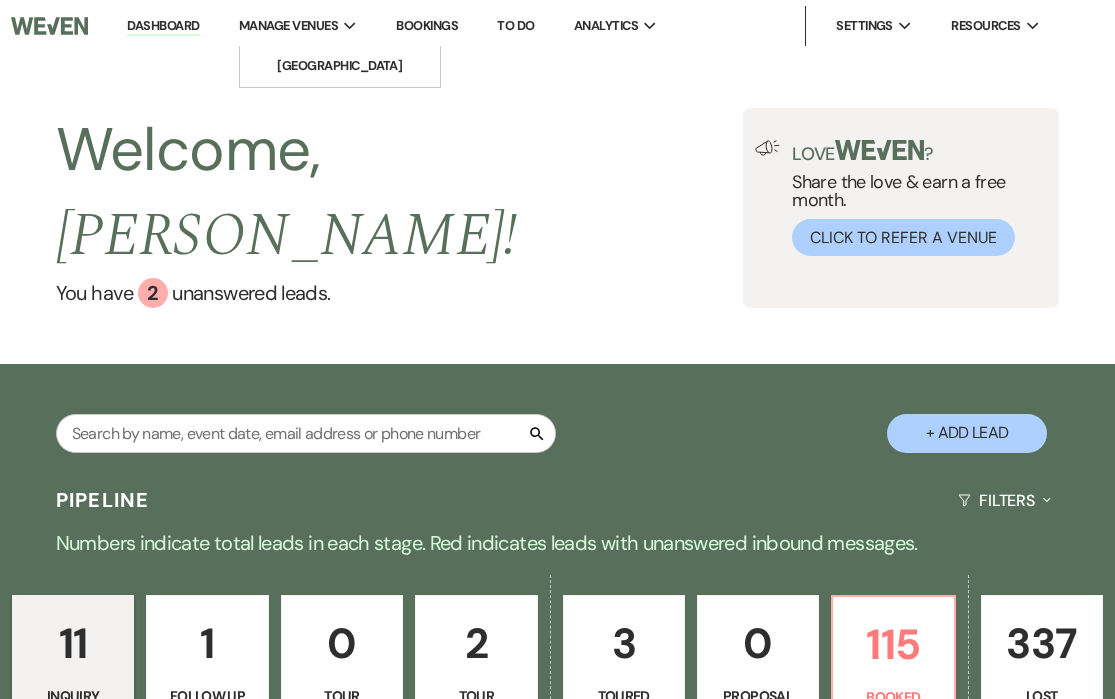 scroll, scrollTop: 0, scrollLeft: 0, axis: both 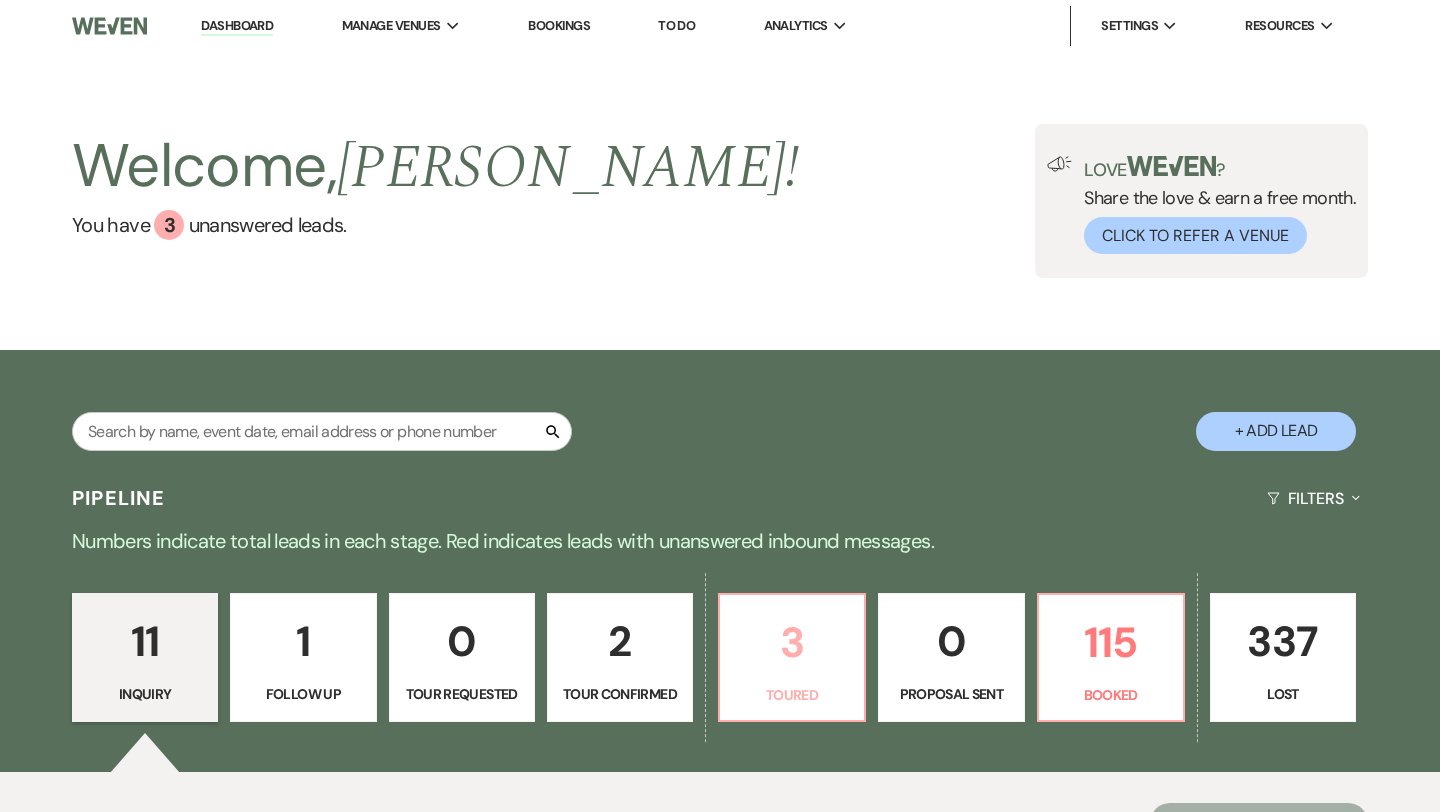click on "3" at bounding box center [792, 642] 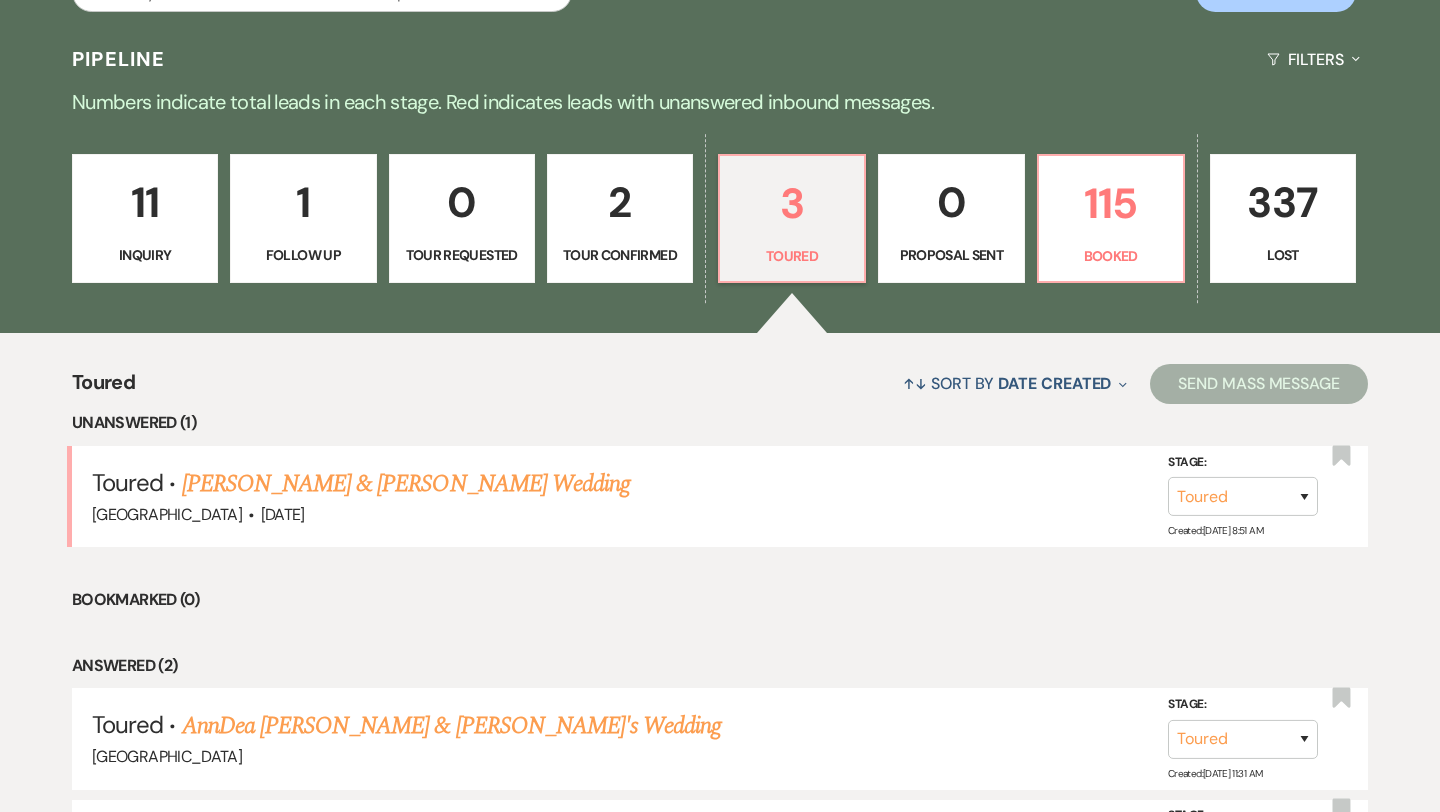 scroll, scrollTop: 438, scrollLeft: 0, axis: vertical 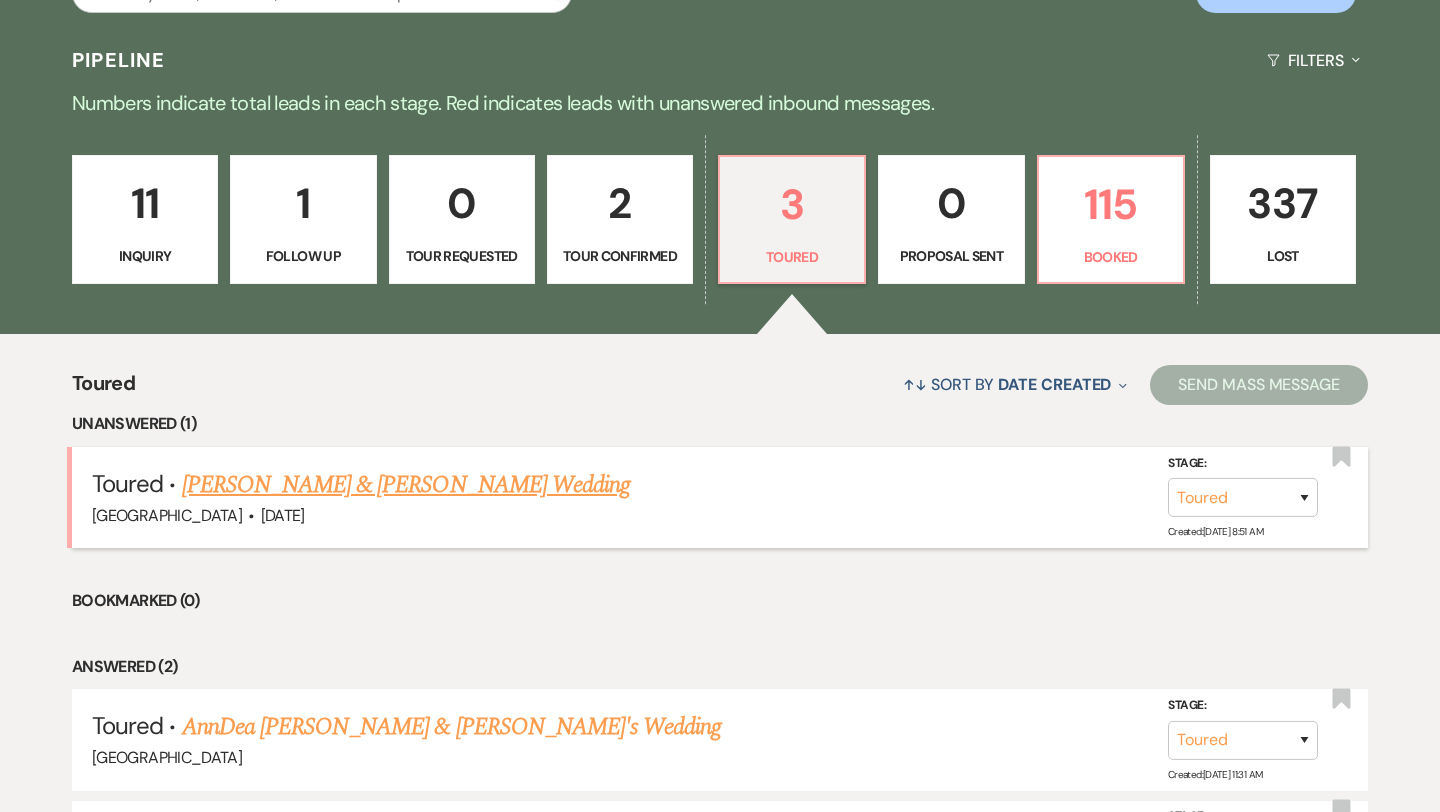 click on "[PERSON_NAME] & [PERSON_NAME] Wedding" at bounding box center [406, 485] 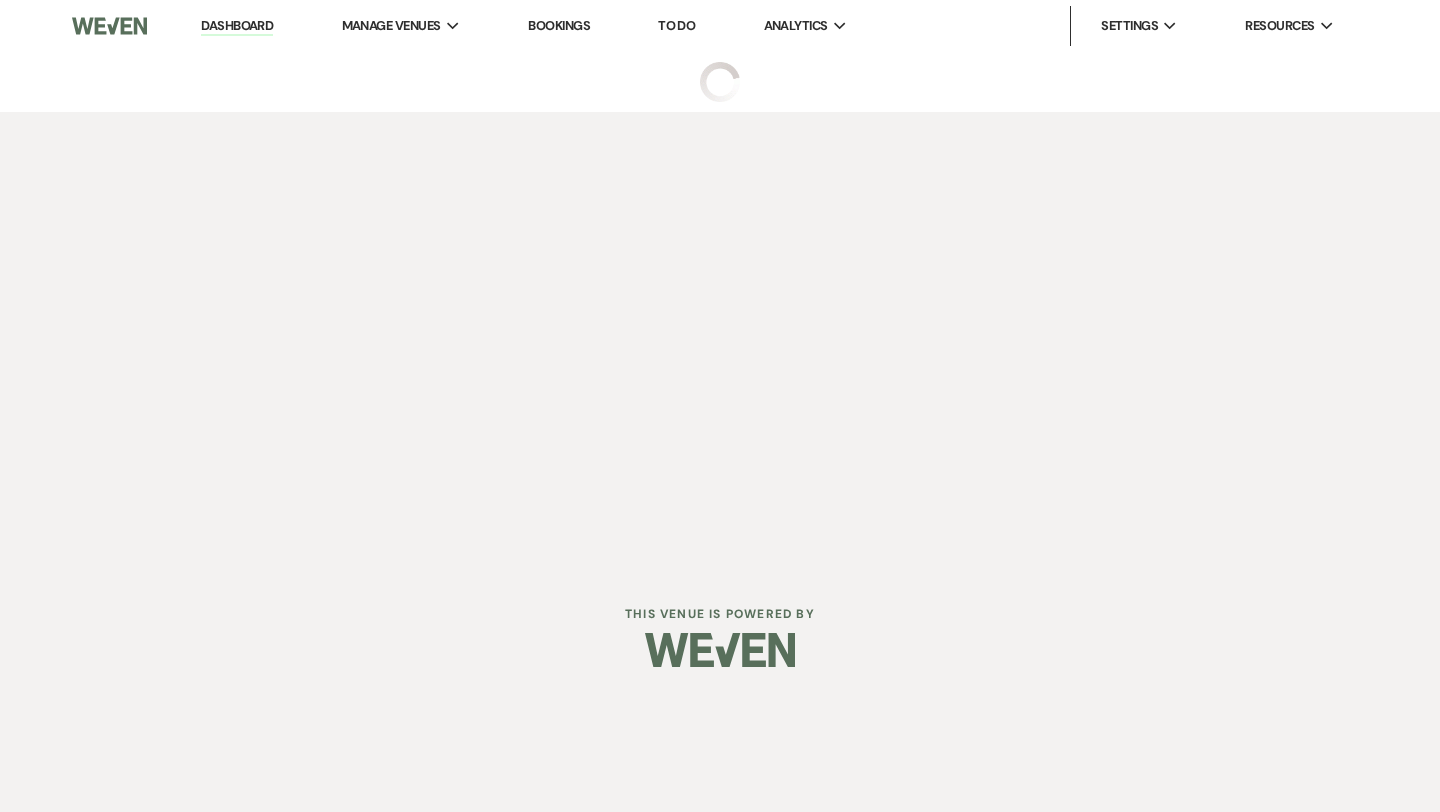 select on "5" 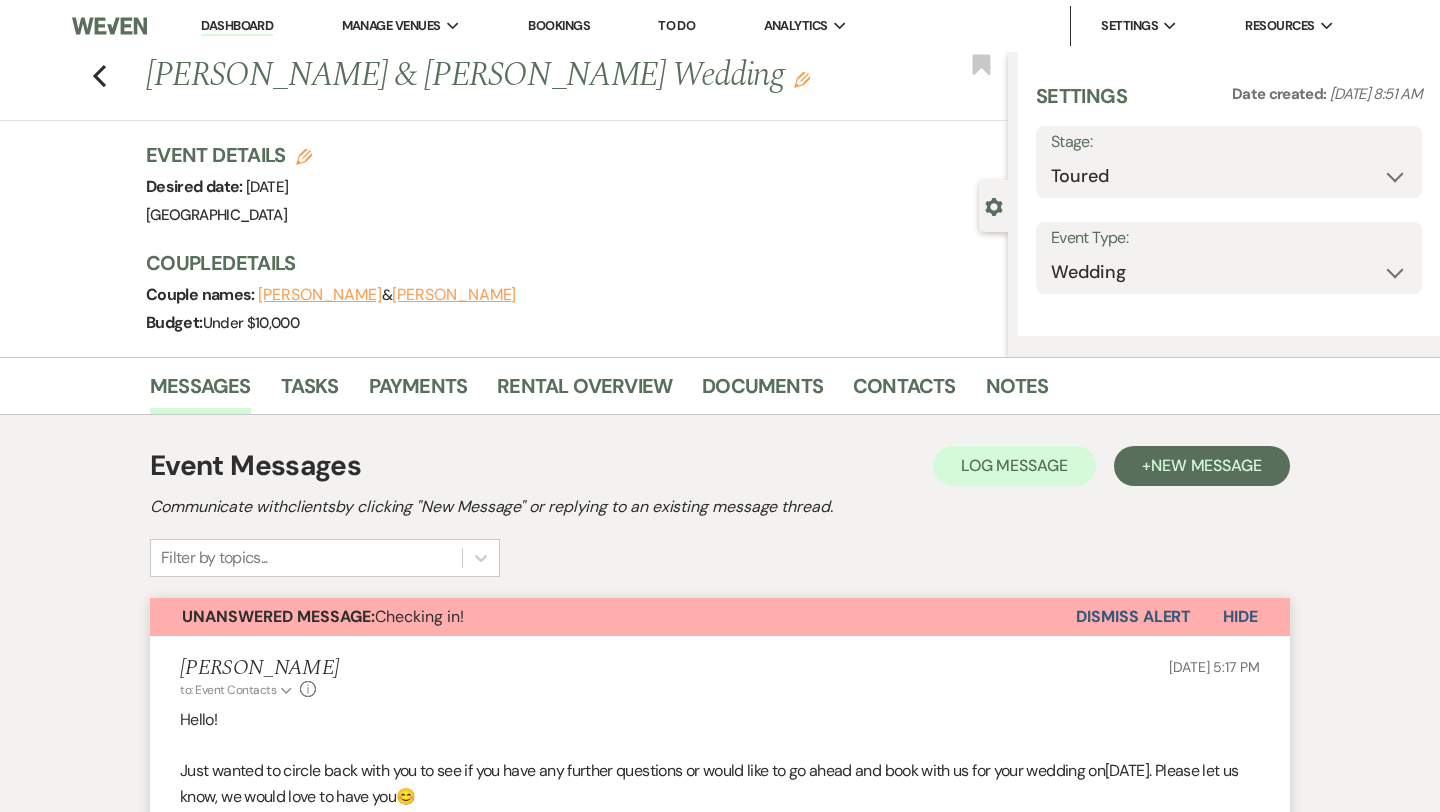 select on "5" 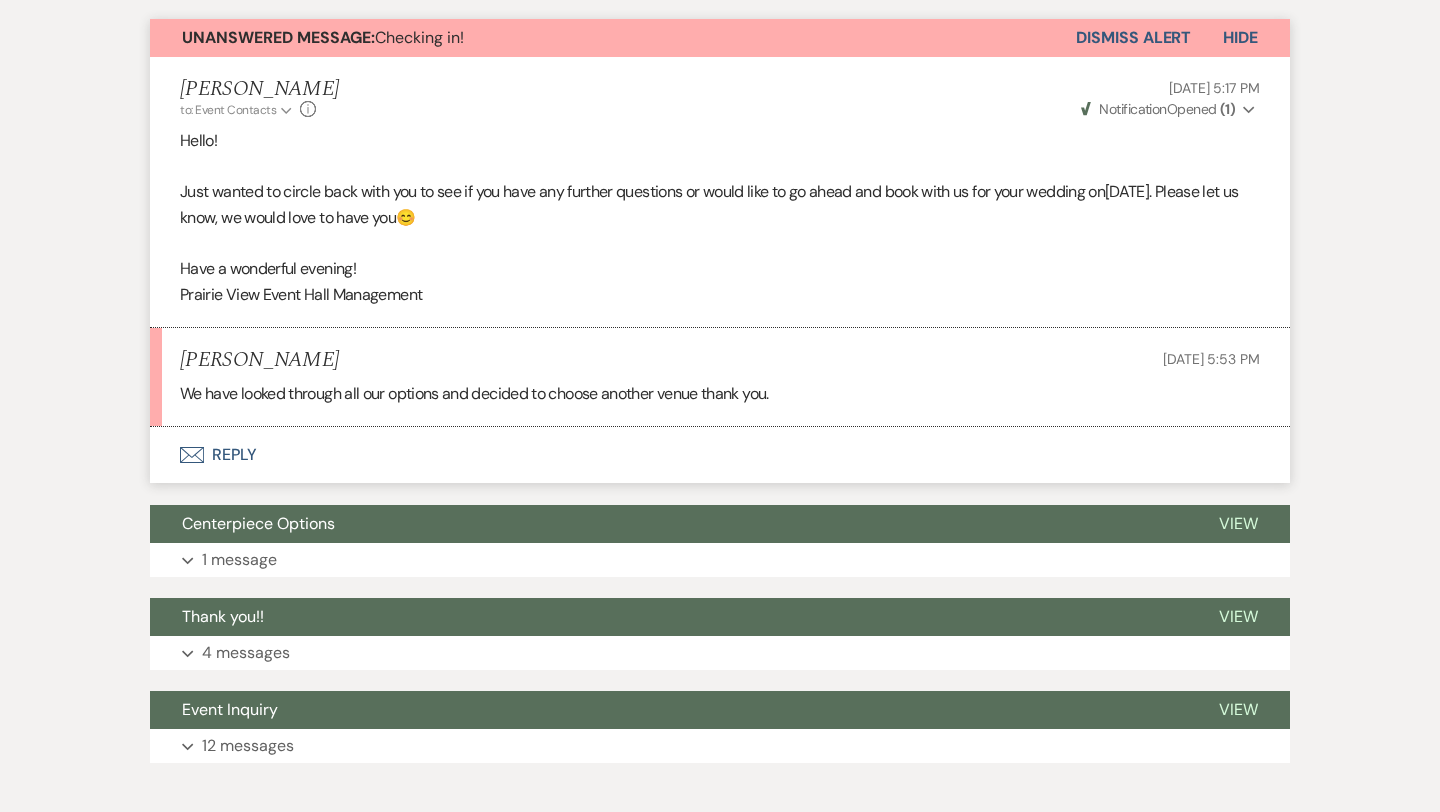 scroll, scrollTop: 724, scrollLeft: 0, axis: vertical 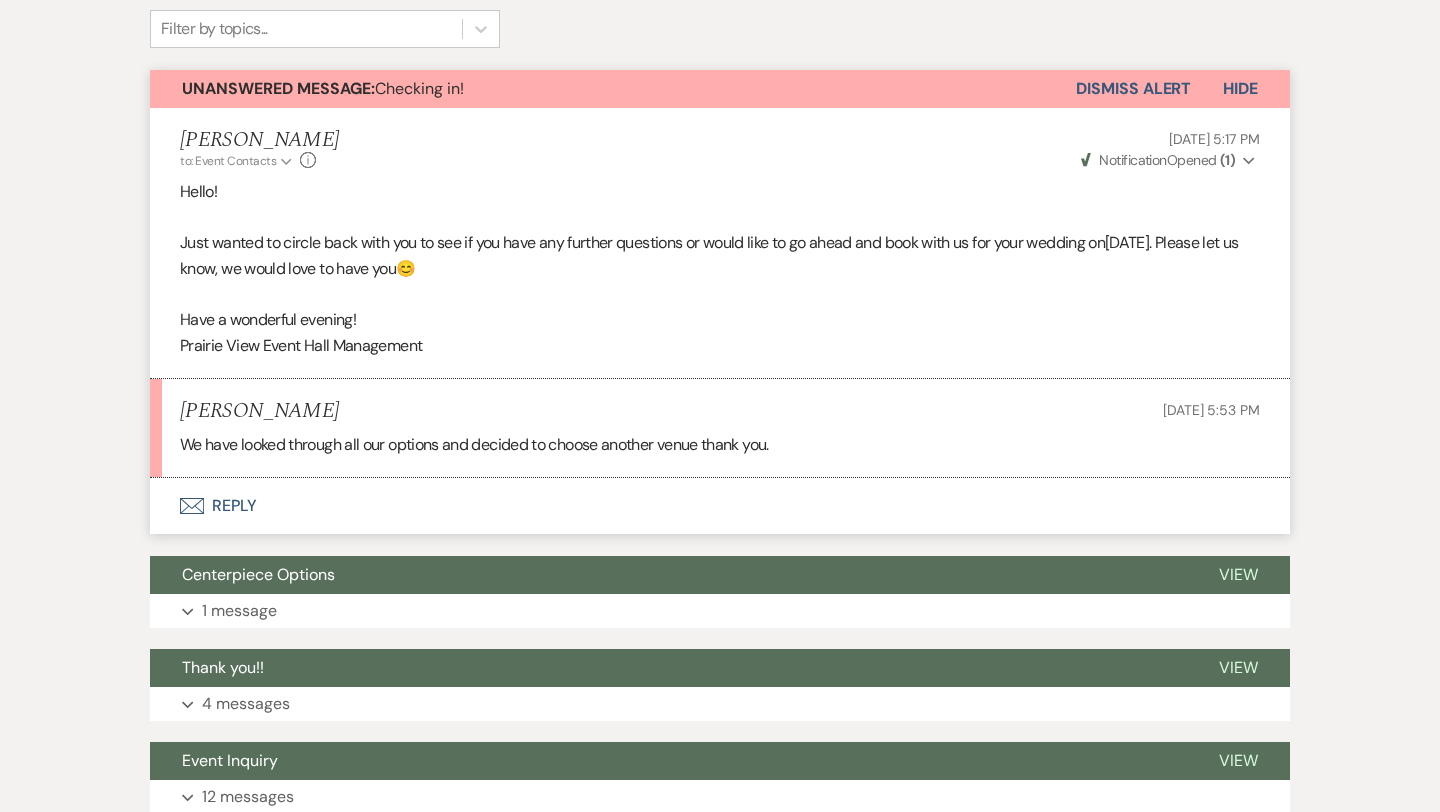 click on "Envelope Reply" at bounding box center [720, 506] 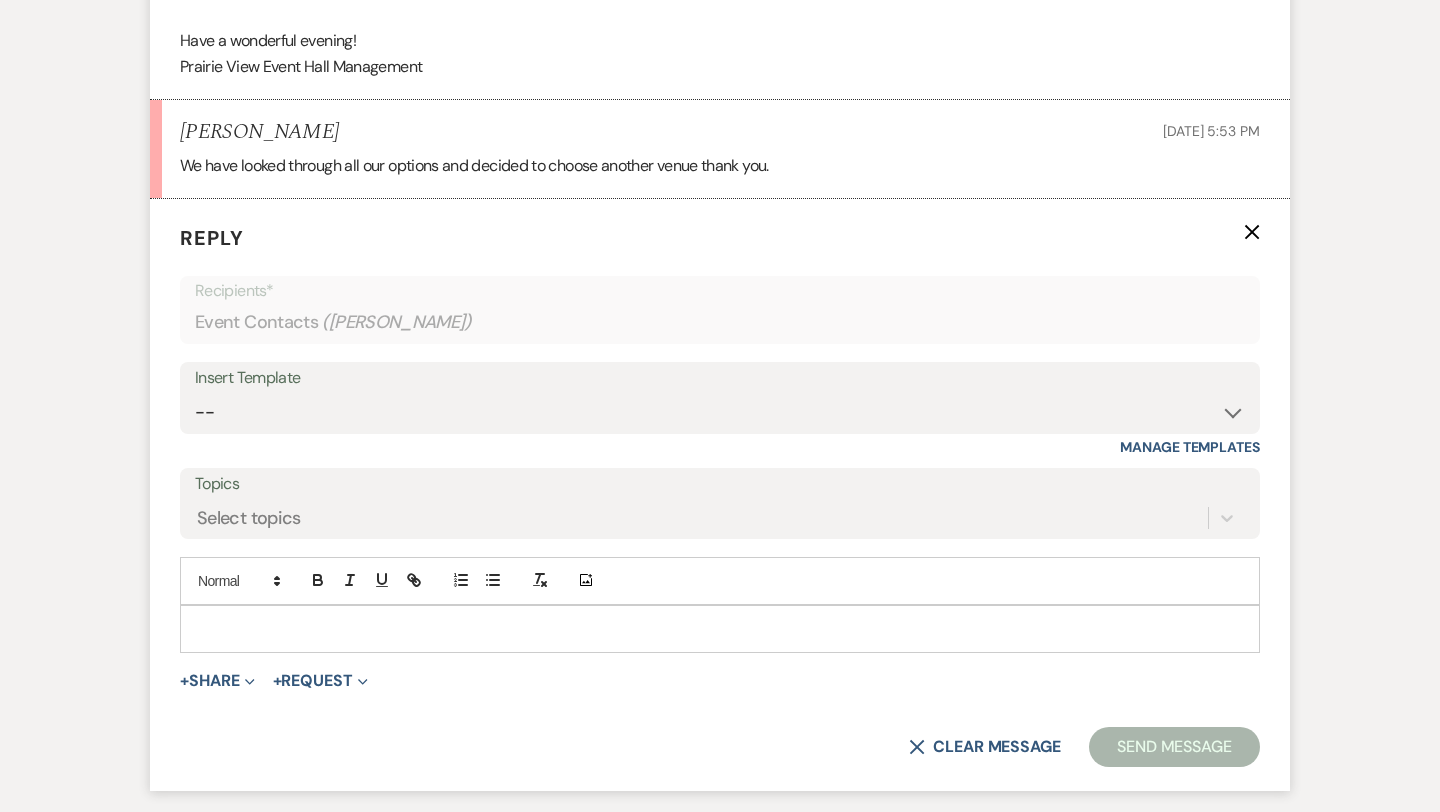 scroll, scrollTop: 953, scrollLeft: 0, axis: vertical 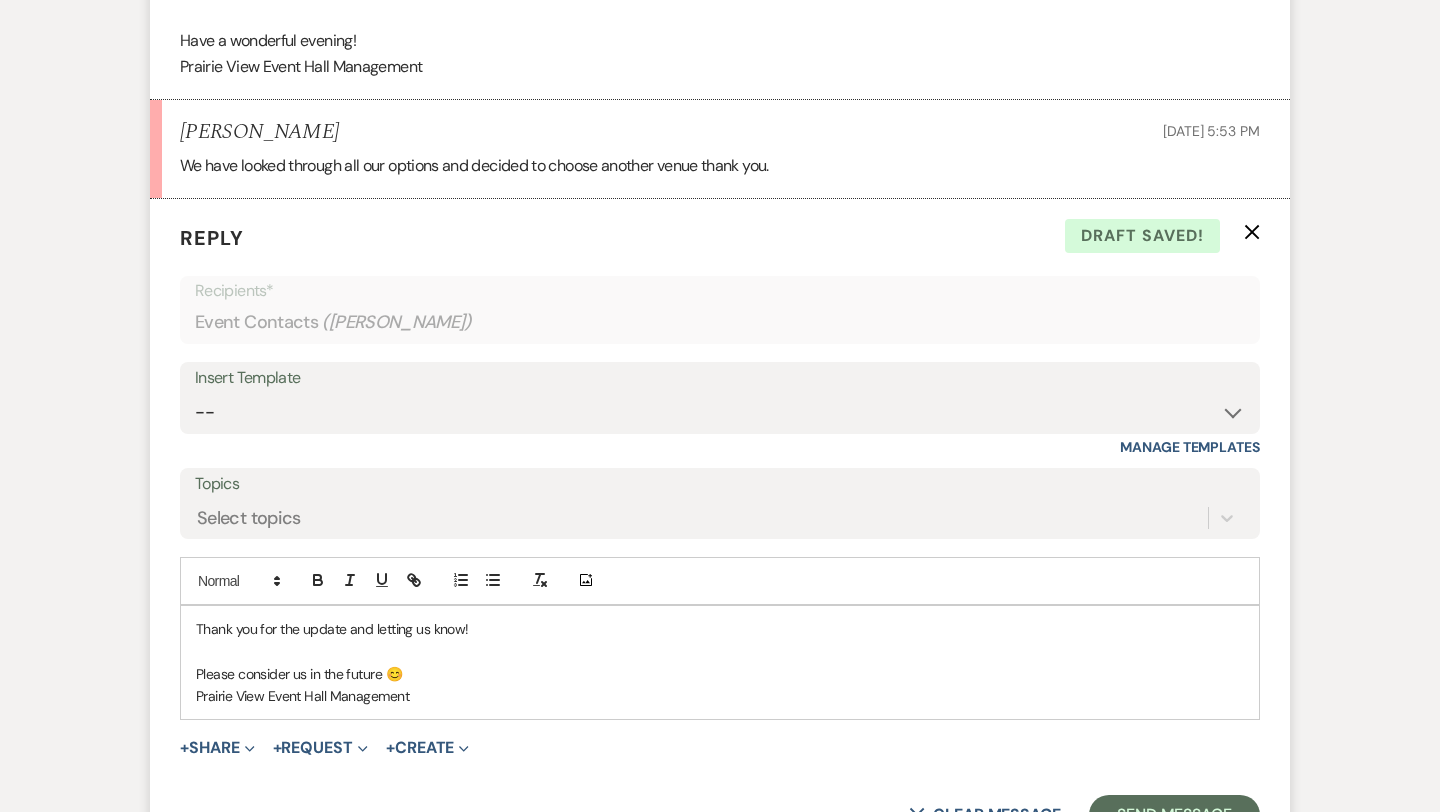 click on "Thank you for the update and letting us know!" at bounding box center (720, 629) 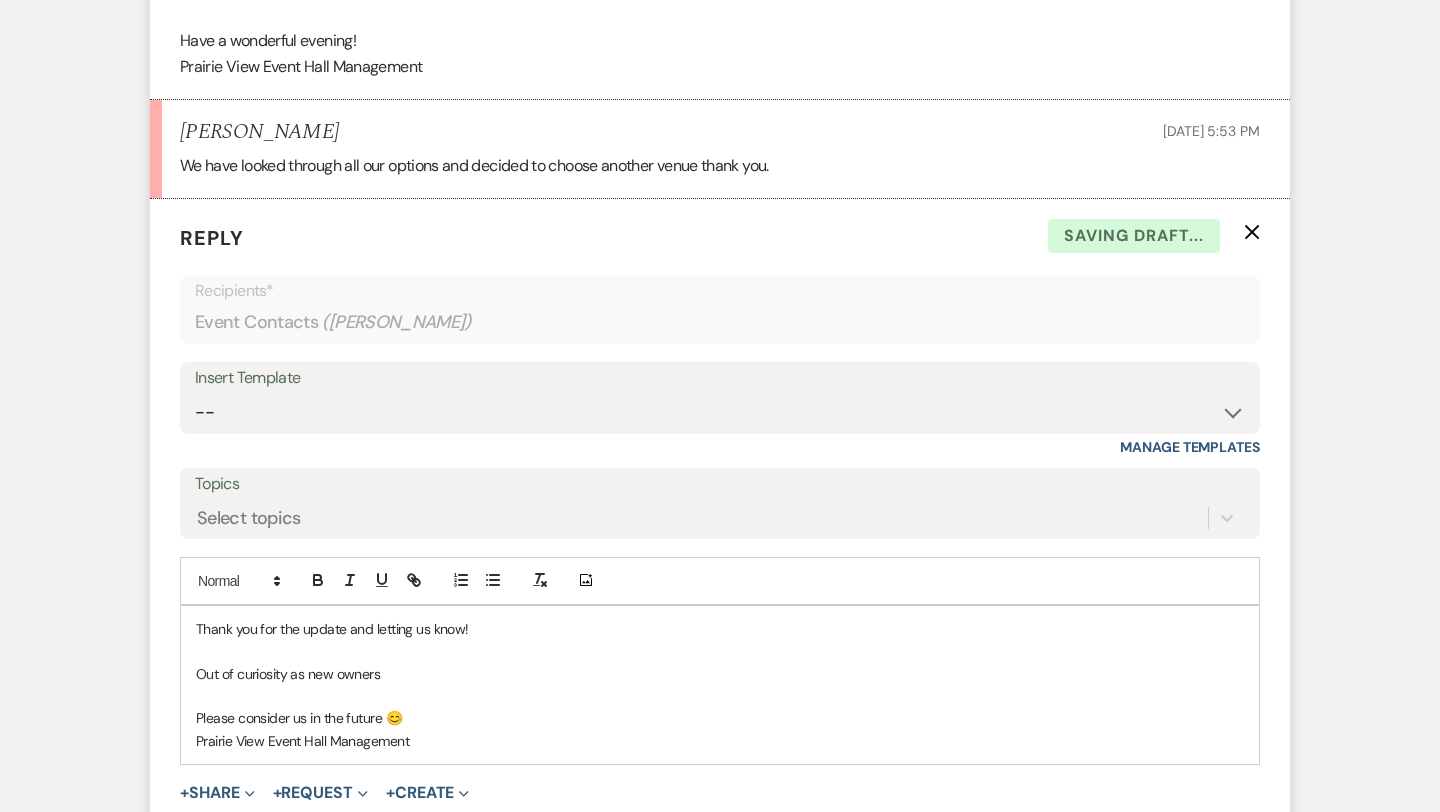 click at bounding box center (720, 696) 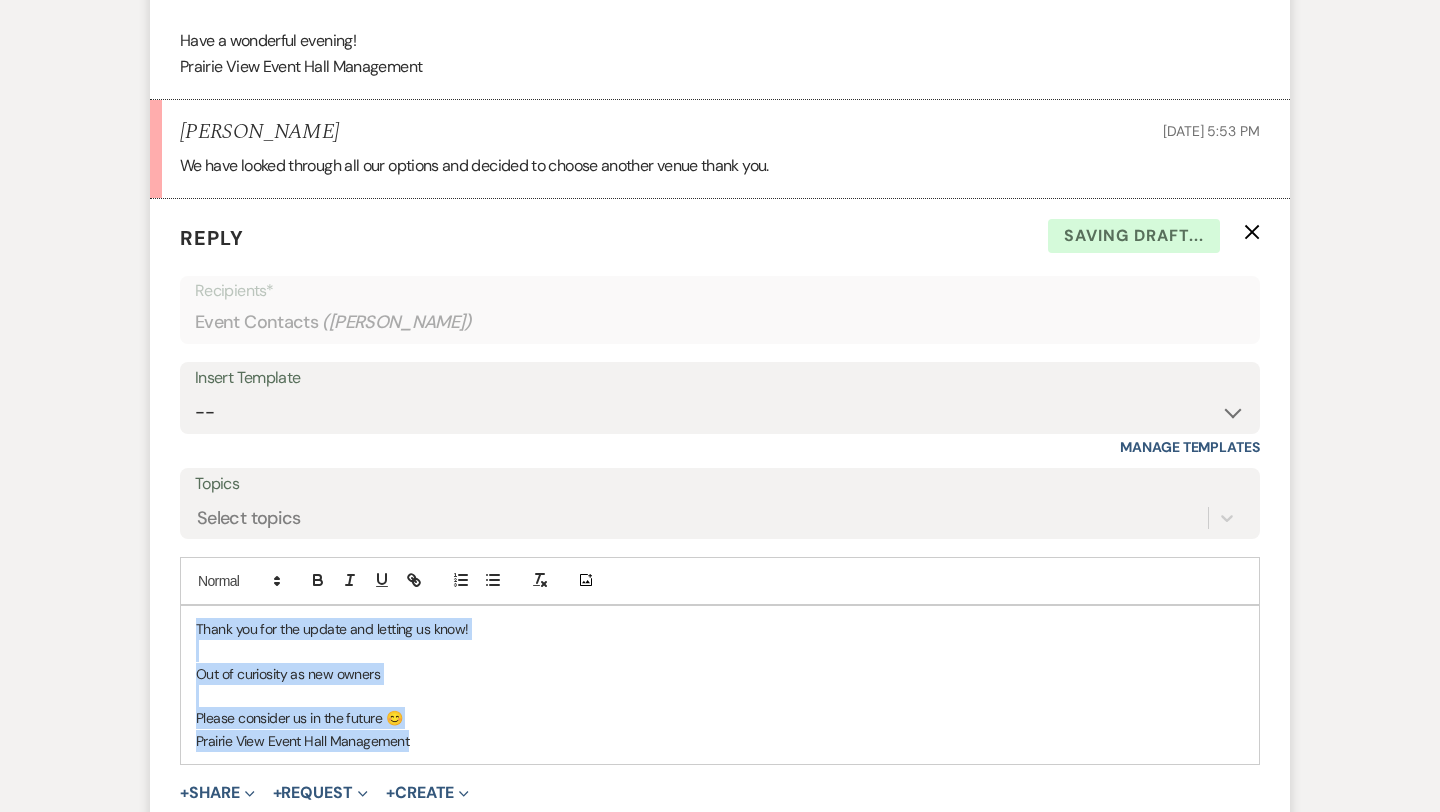 drag, startPoint x: 438, startPoint y: 735, endPoint x: 193, endPoint y: 615, distance: 272.80945 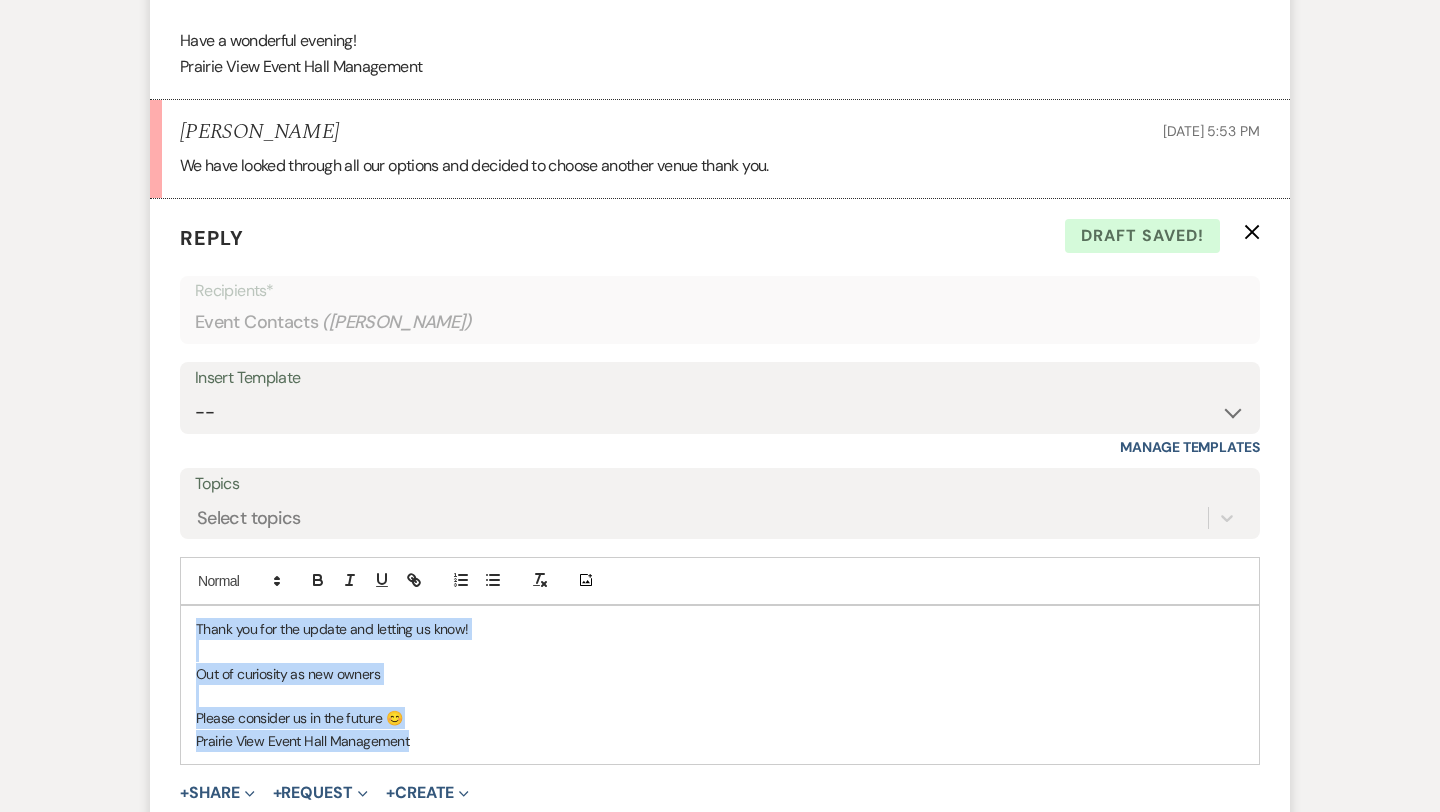 click on "Out of curiosity as new owners" at bounding box center (720, 674) 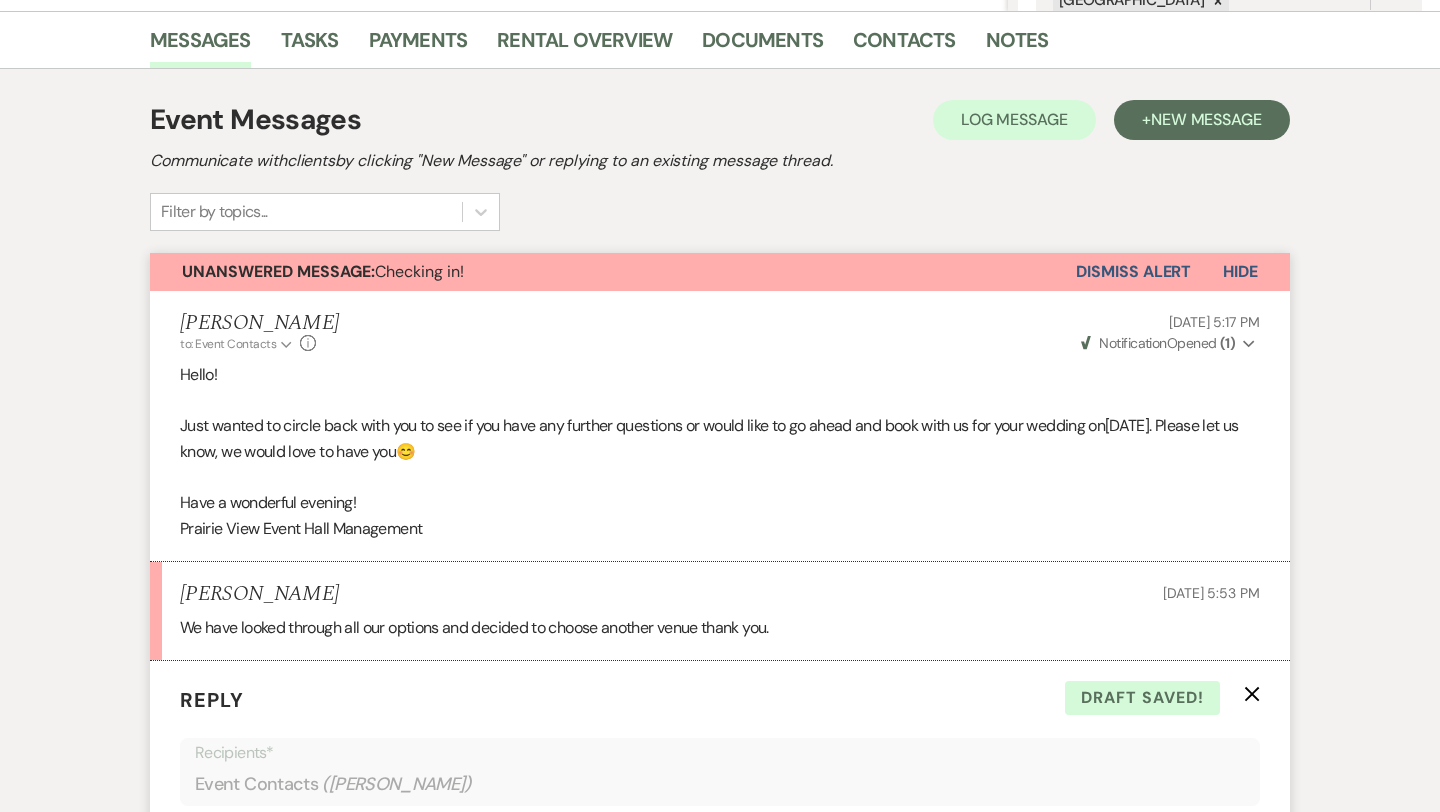 scroll, scrollTop: 0, scrollLeft: 0, axis: both 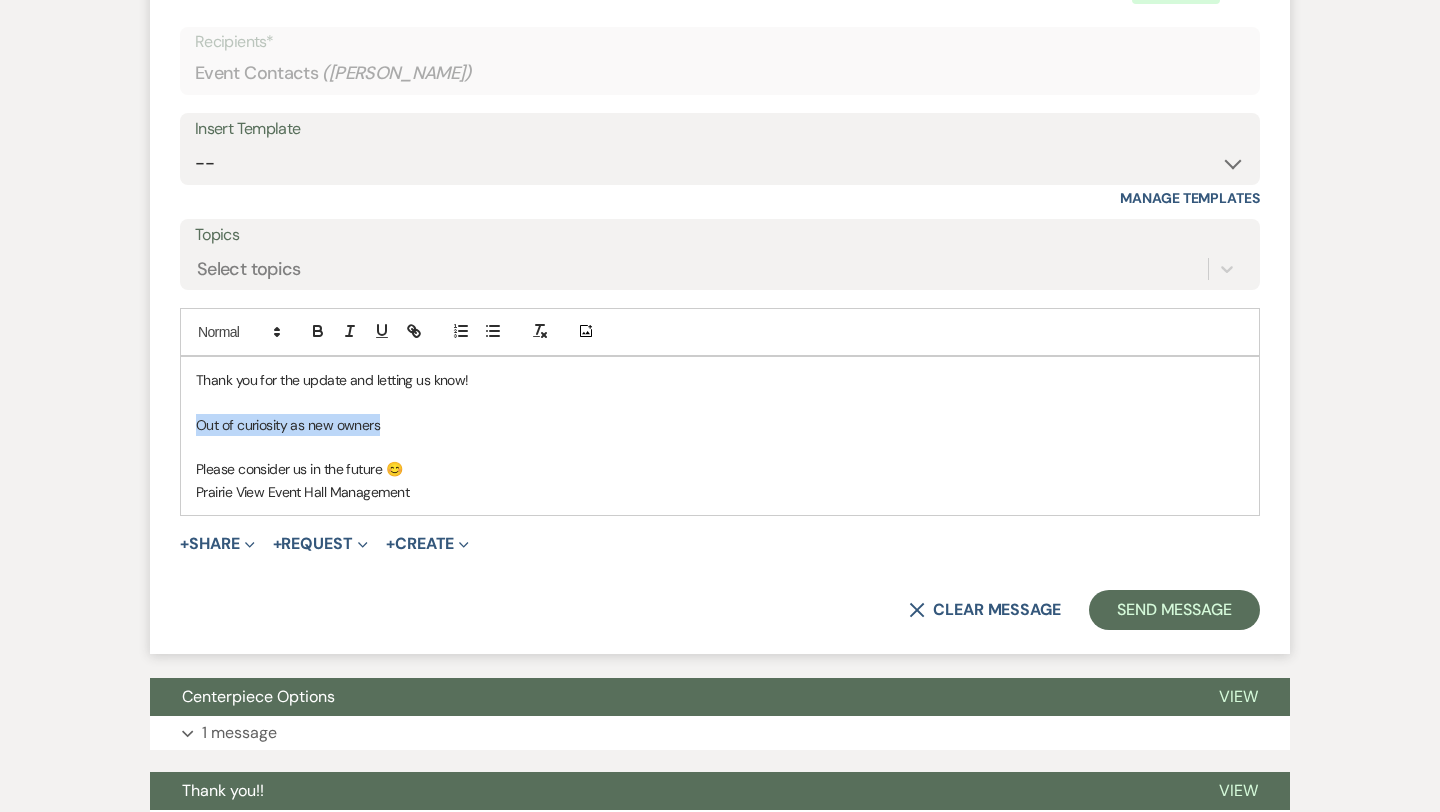 drag, startPoint x: 412, startPoint y: 434, endPoint x: 142, endPoint y: 431, distance: 270.01666 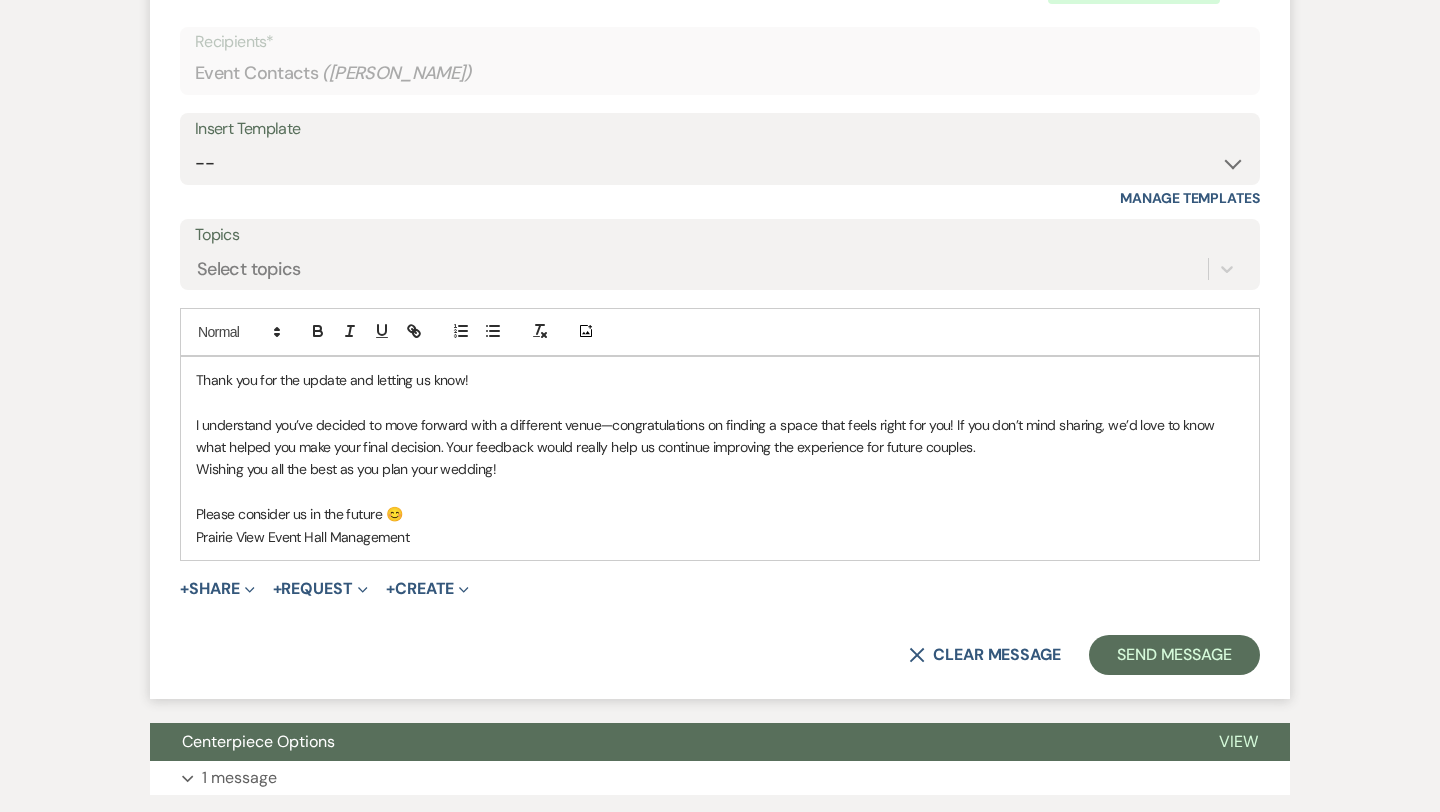 click on "I understand you’ve decided to move forward with a different venue—congratulations on finding a space that feels right for you! If you don’t mind sharing, we’d love to know what helped you make your final decision. Your feedback would really help us continue improving the experience for future couples." at bounding box center [720, 436] 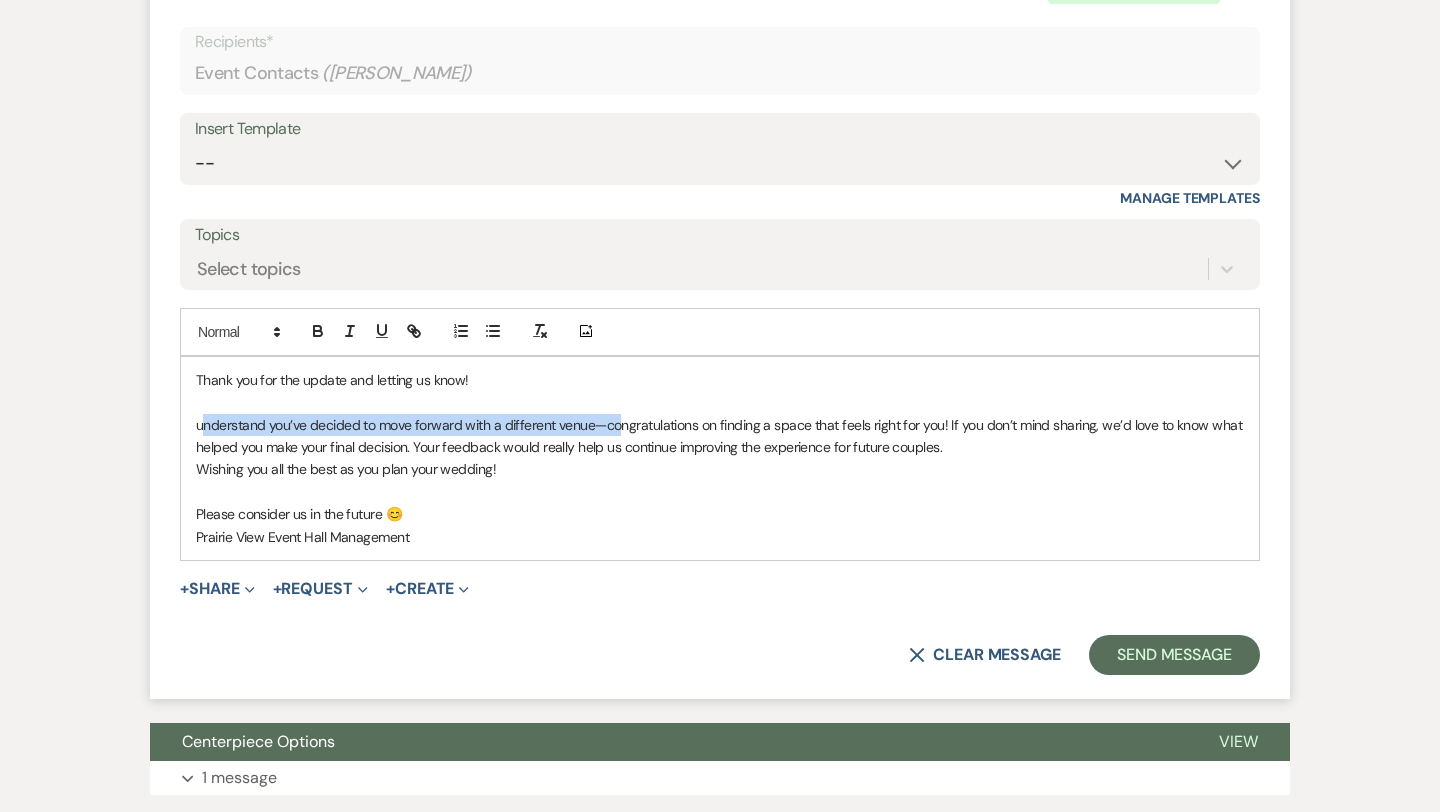 drag, startPoint x: 612, startPoint y: 426, endPoint x: 200, endPoint y: 423, distance: 412.01093 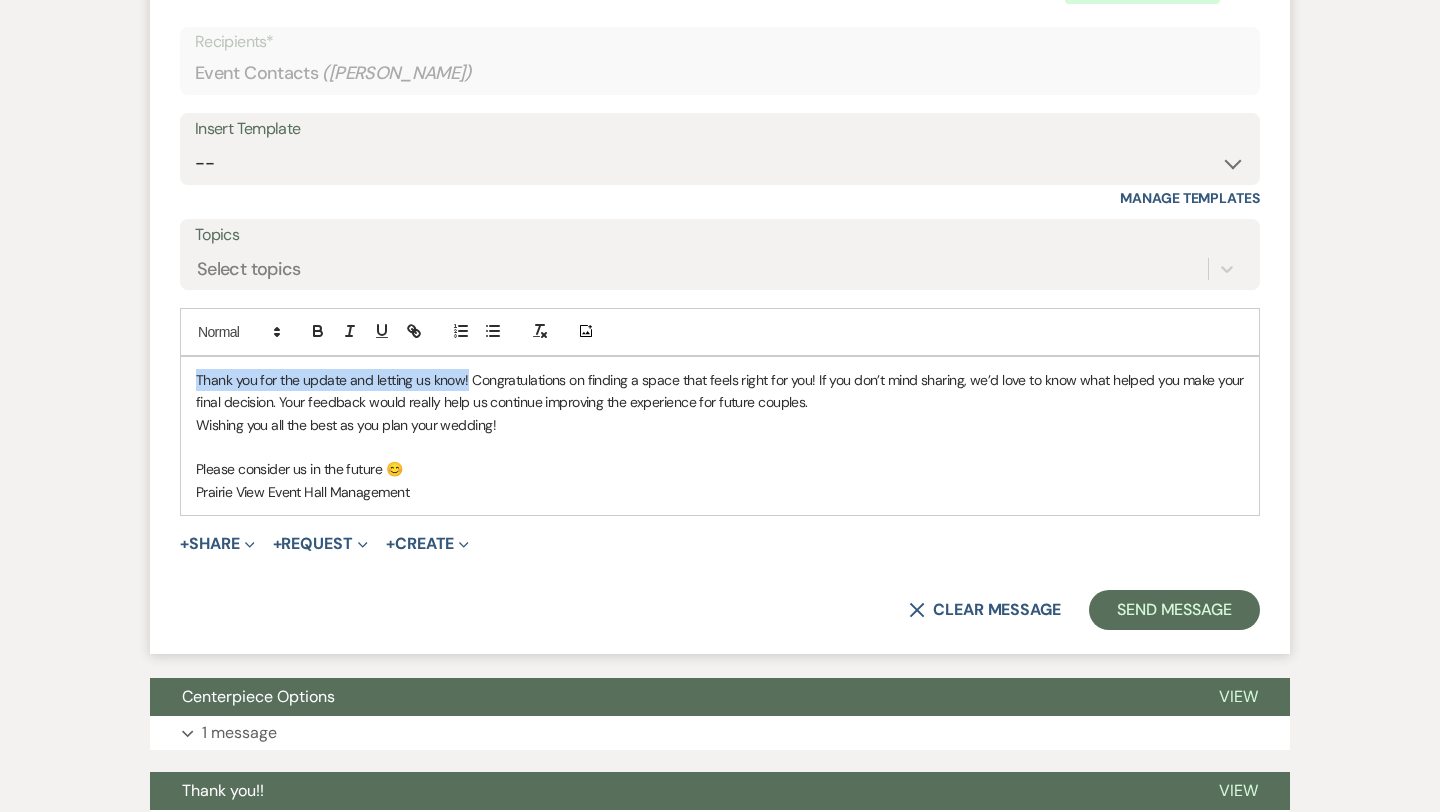 drag, startPoint x: 467, startPoint y: 383, endPoint x: 192, endPoint y: 385, distance: 275.00726 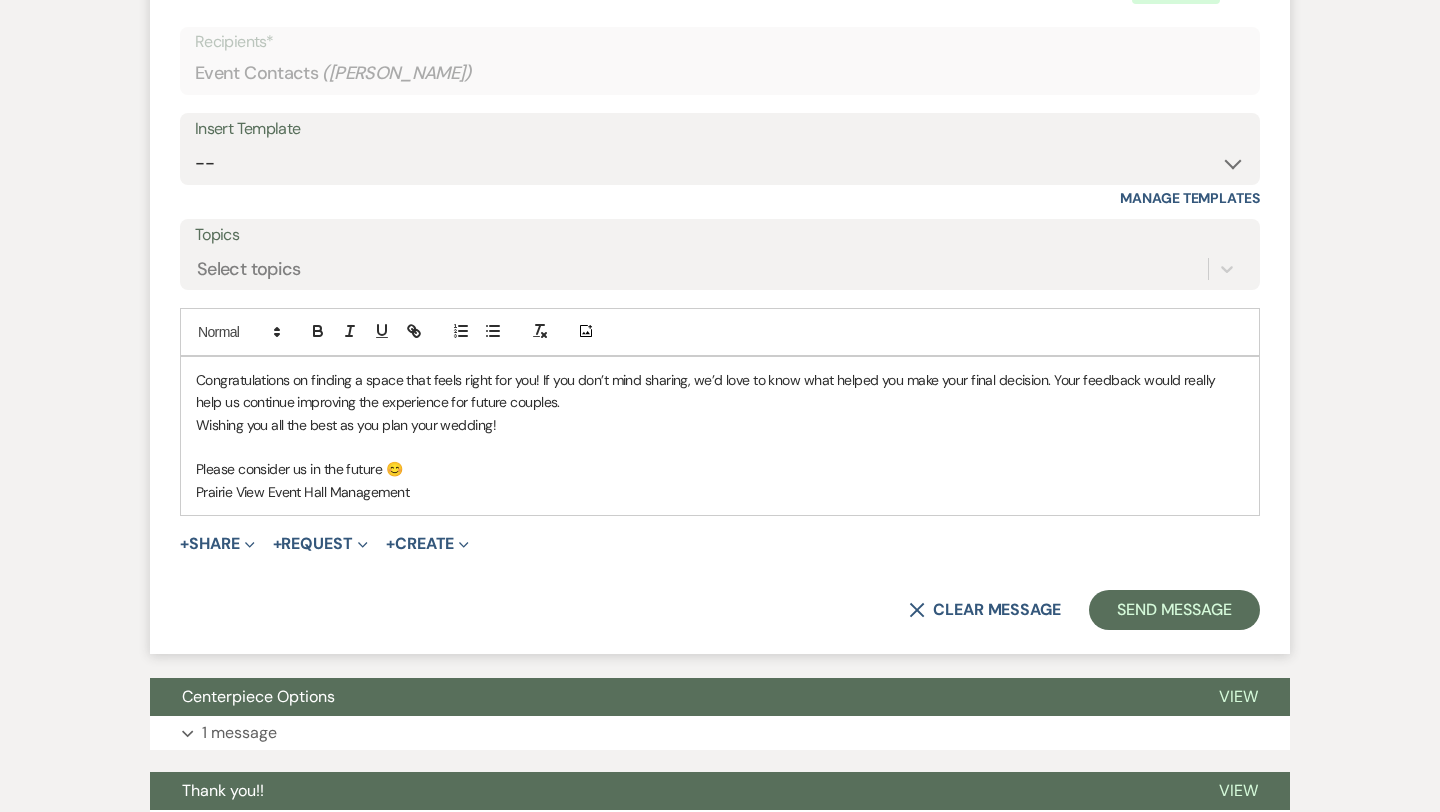 click on "Prairie View Event Hall Management" at bounding box center [720, 492] 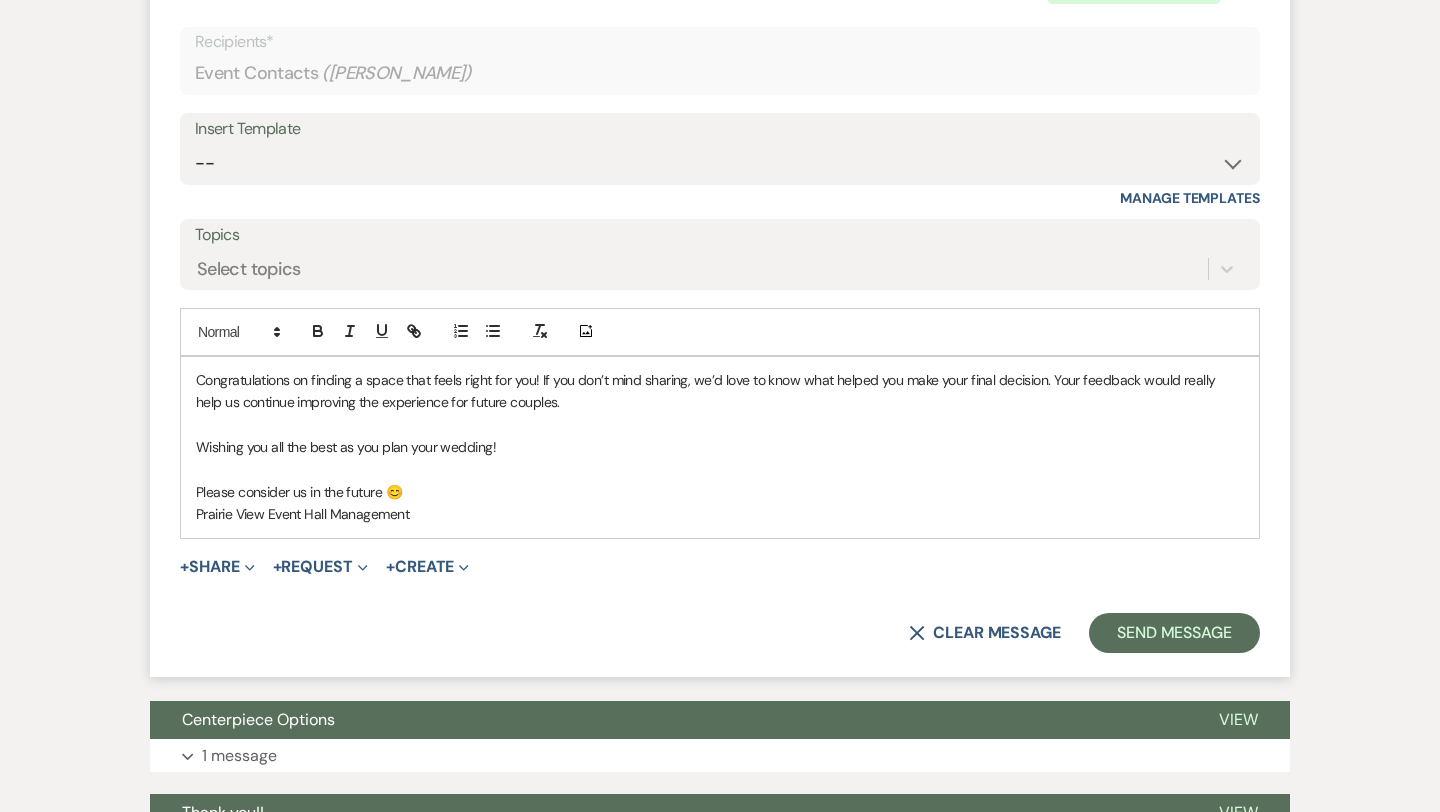 click on "Please consider us in the future 😊" at bounding box center [720, 492] 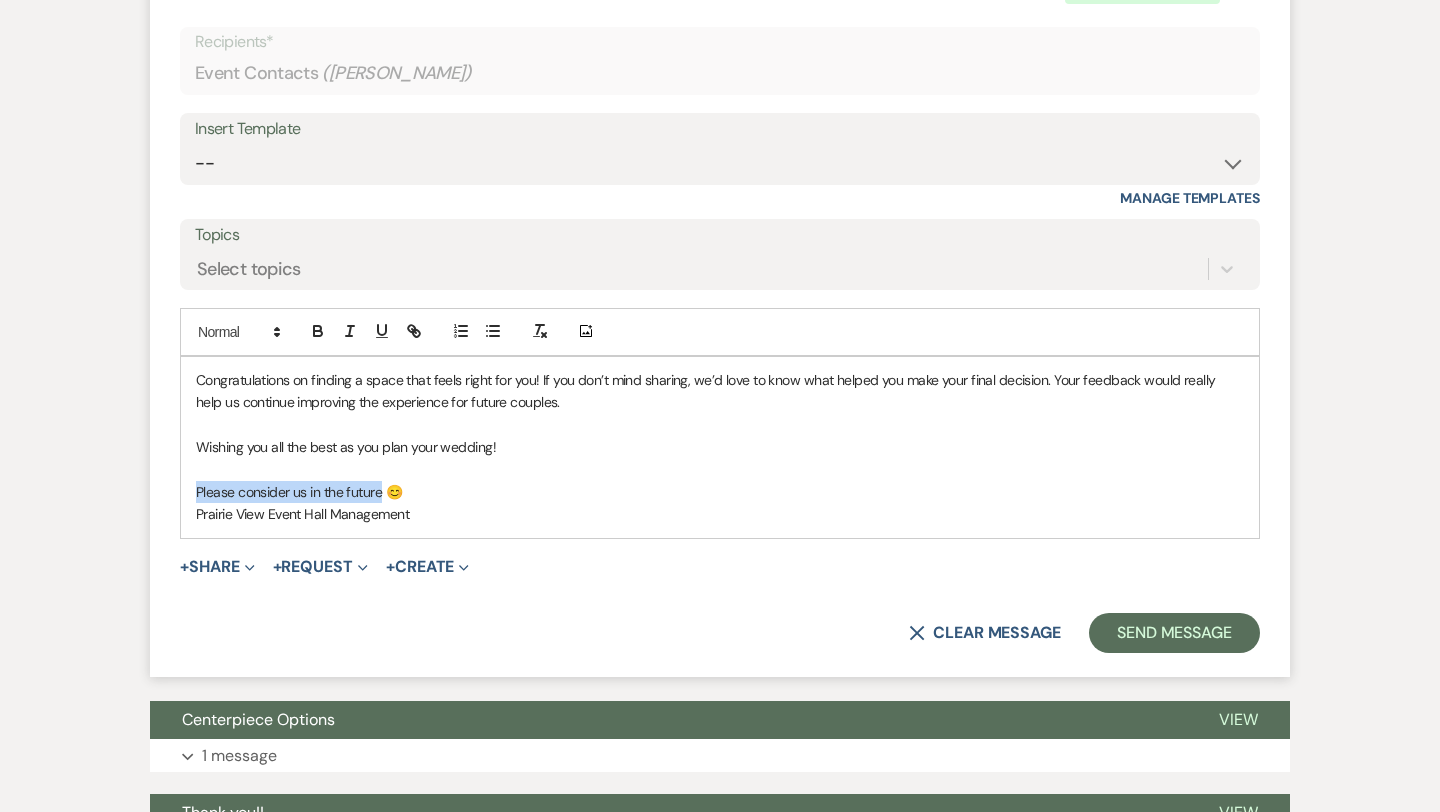 drag, startPoint x: 382, startPoint y: 493, endPoint x: 171, endPoint y: 493, distance: 211 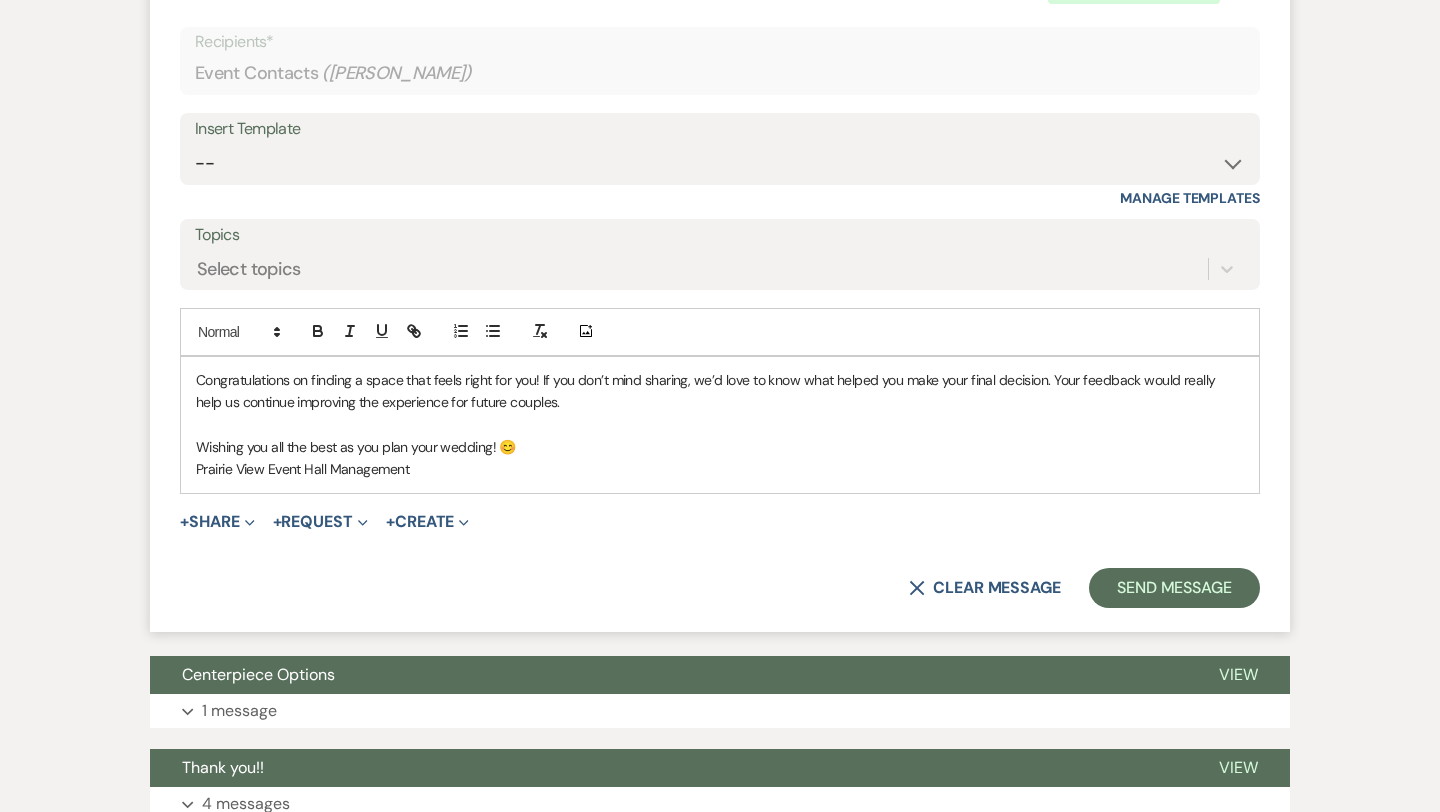 click on "Prairie View Event Hall Management" at bounding box center [720, 469] 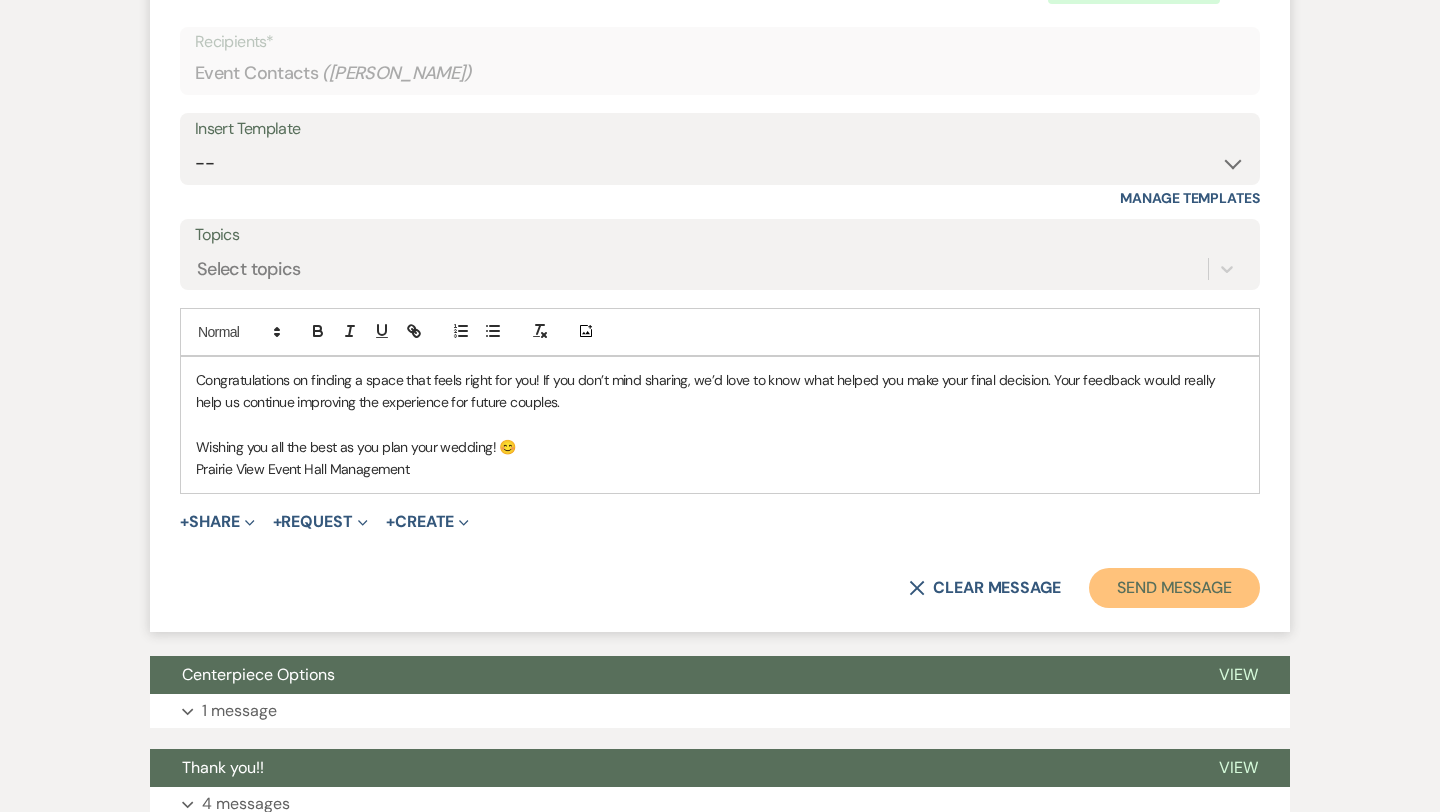 click on "Send Message" at bounding box center [1174, 588] 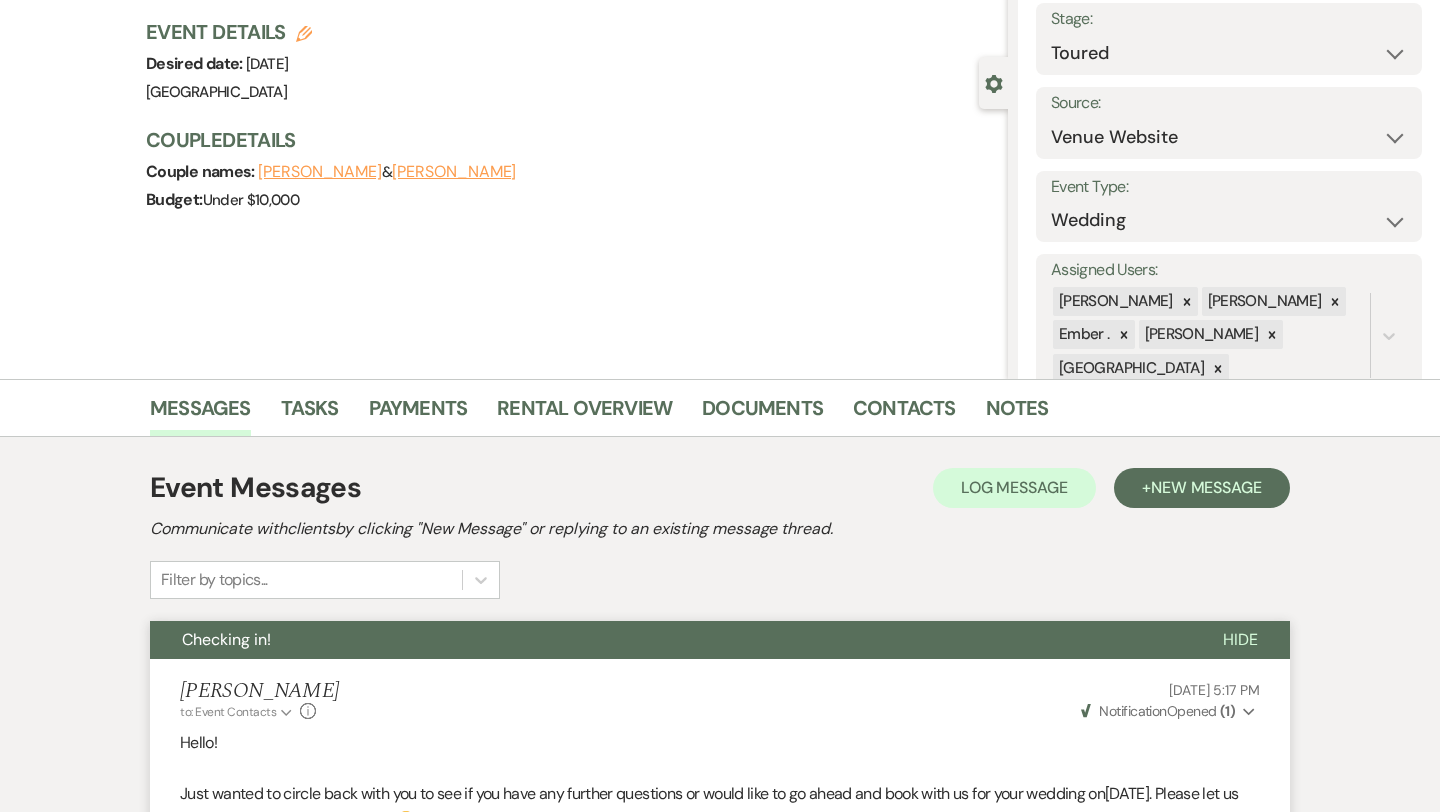 scroll, scrollTop: 0, scrollLeft: 0, axis: both 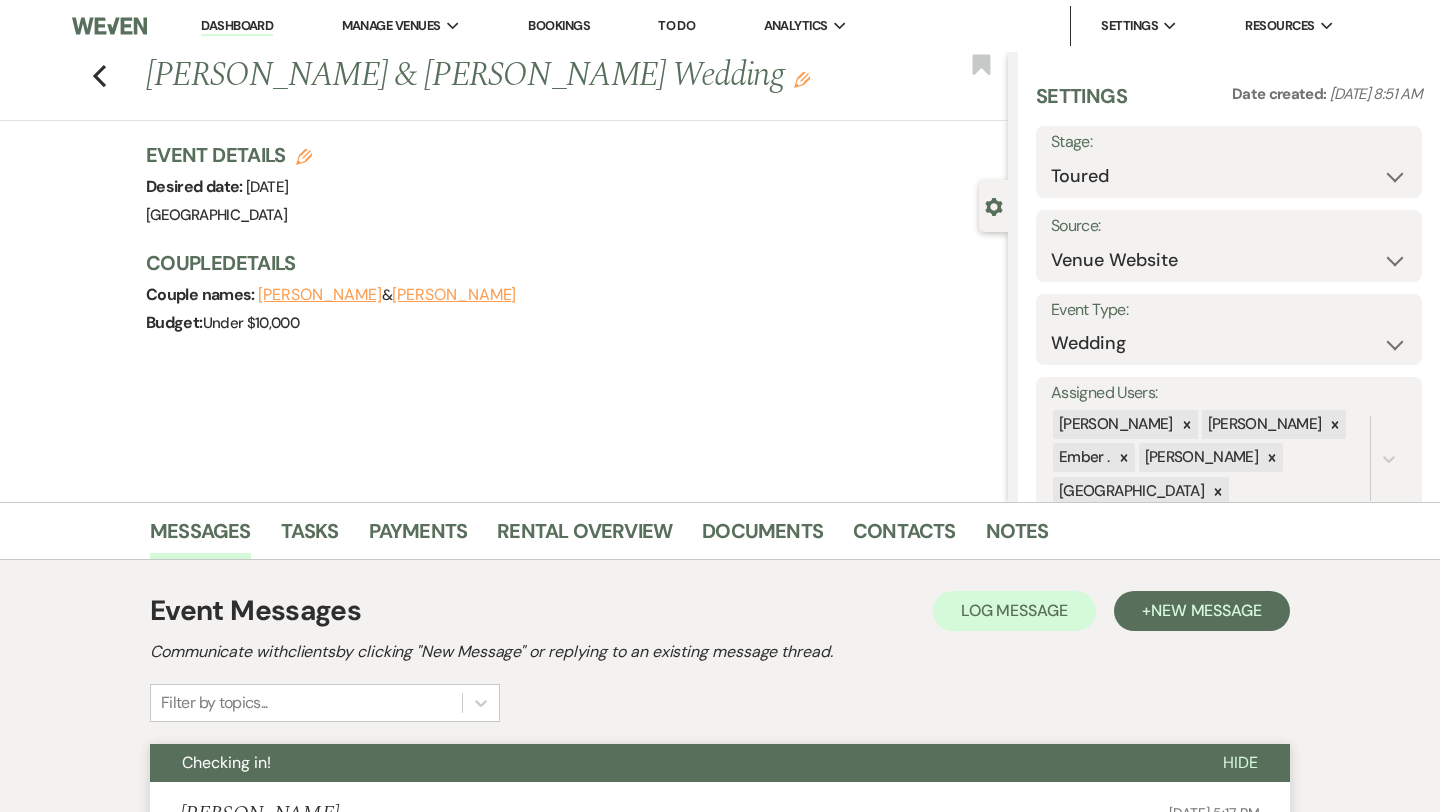 click on "Dashboard" at bounding box center [237, 26] 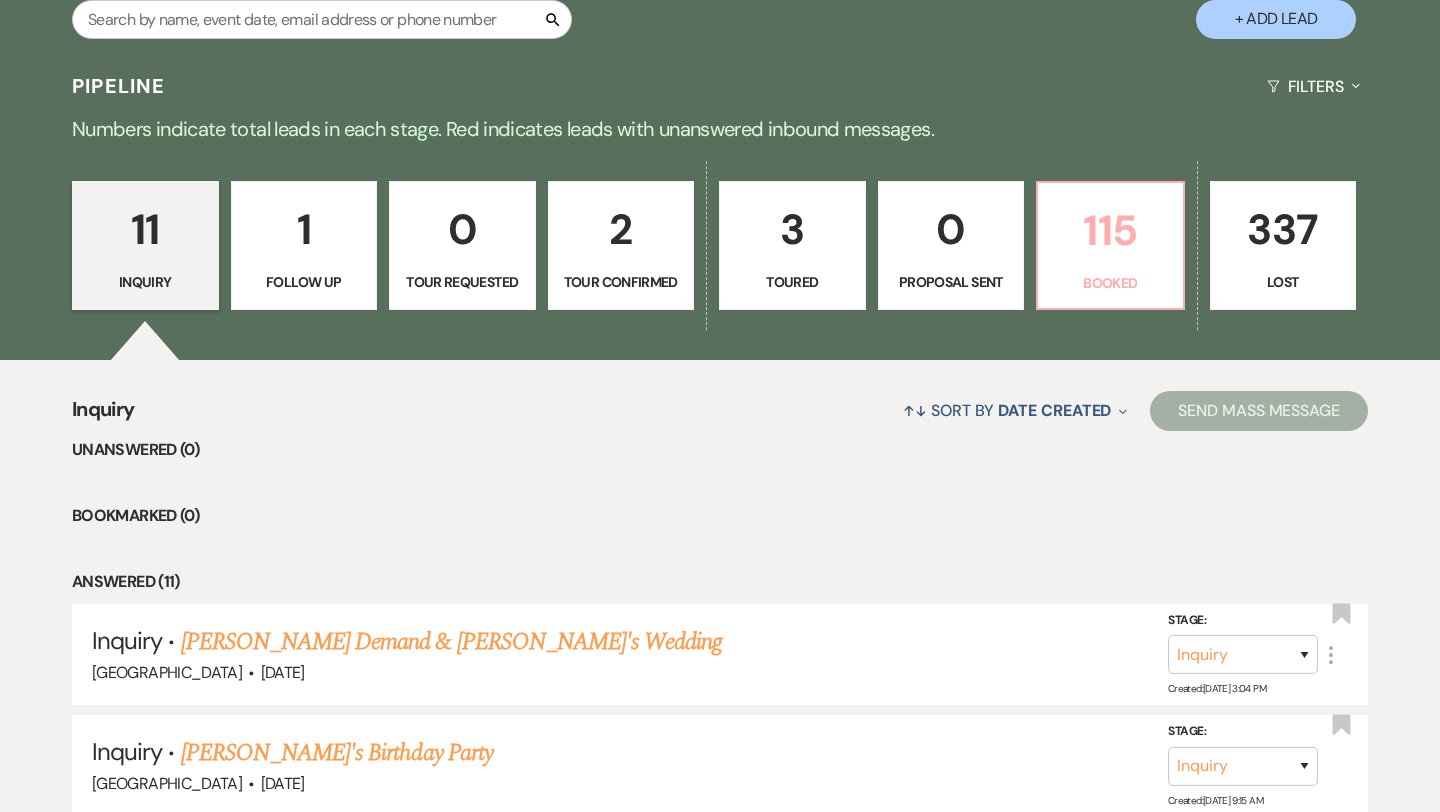 click on "115 Booked" at bounding box center [1110, 246] 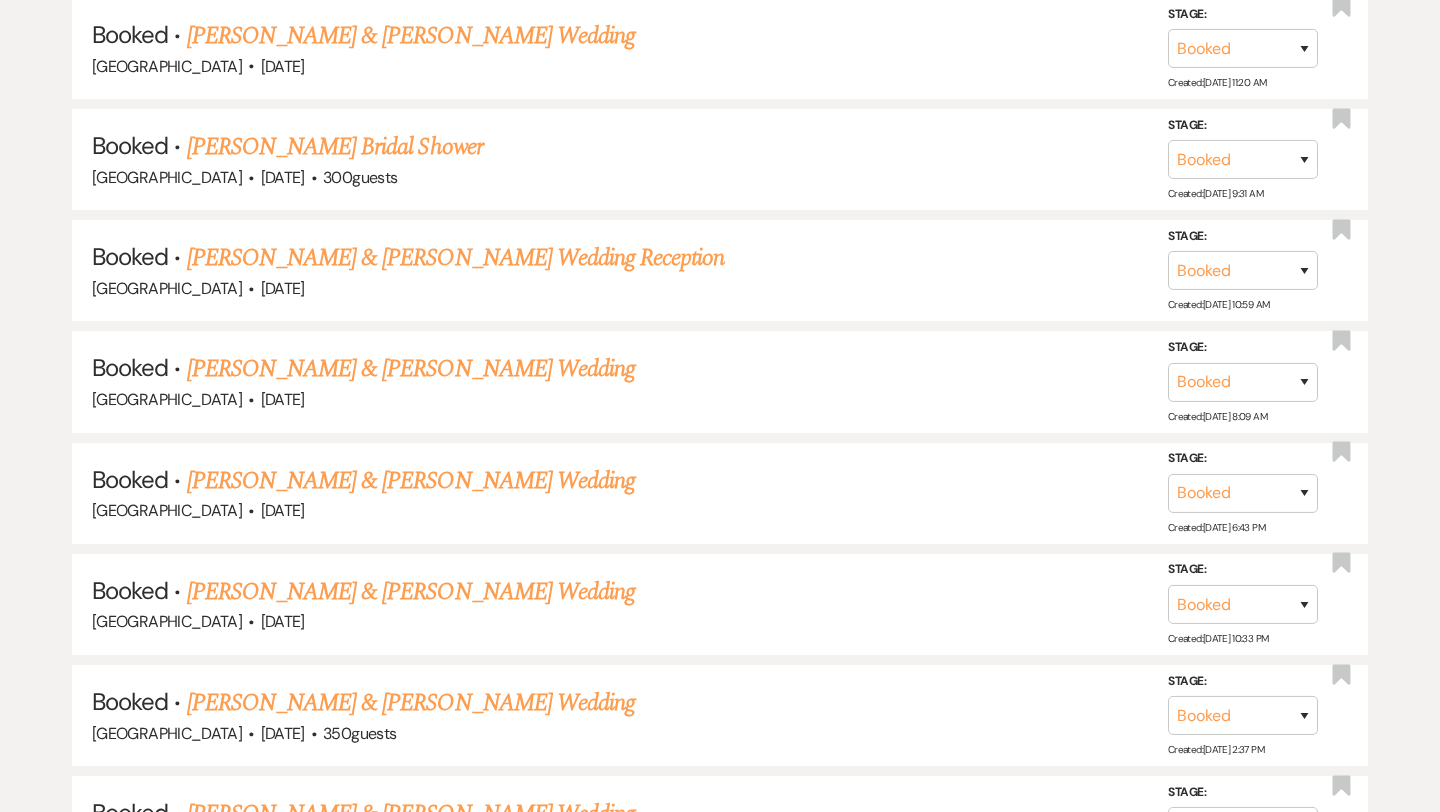 scroll, scrollTop: 2022, scrollLeft: 0, axis: vertical 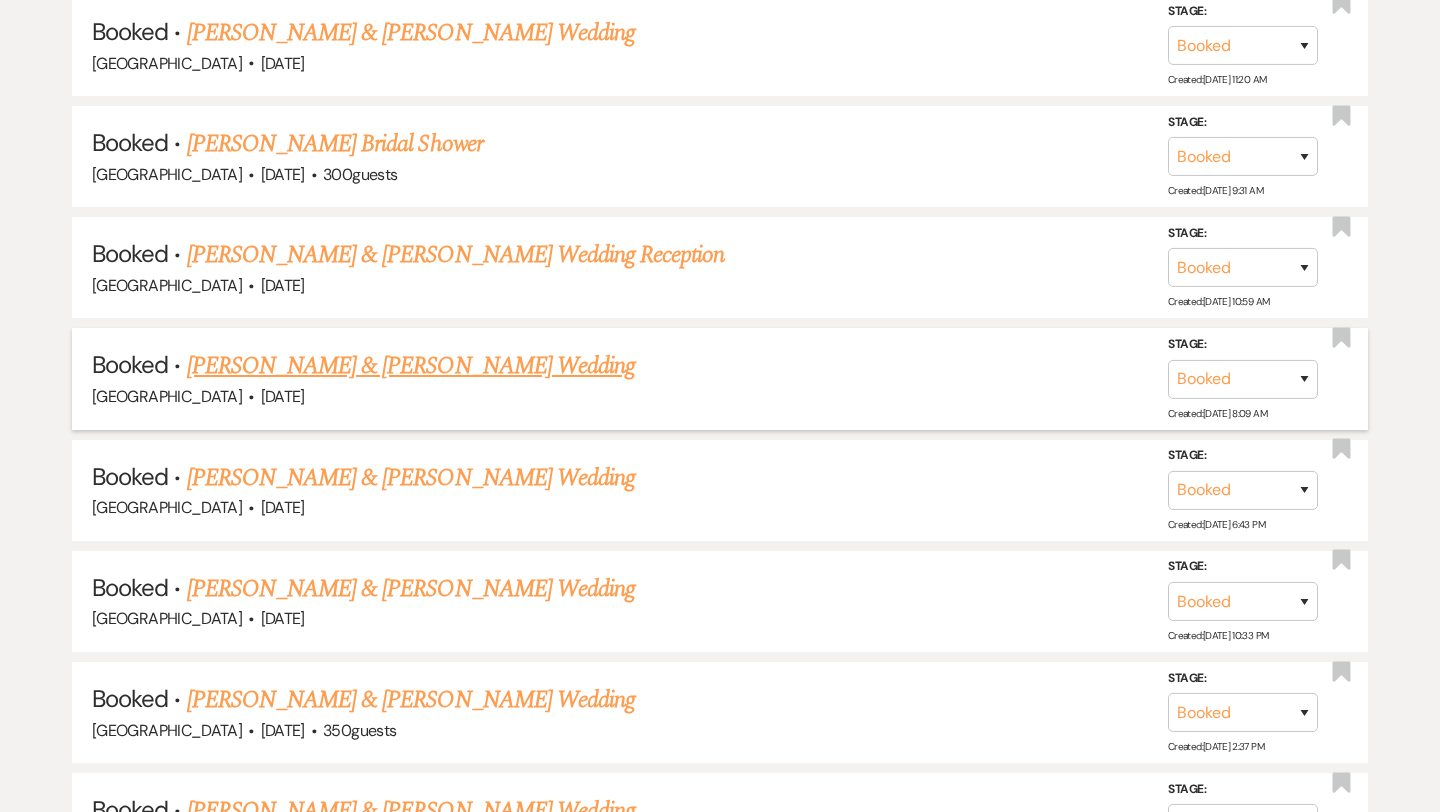 click on "[PERSON_NAME] & [PERSON_NAME] Wedding" at bounding box center [411, 366] 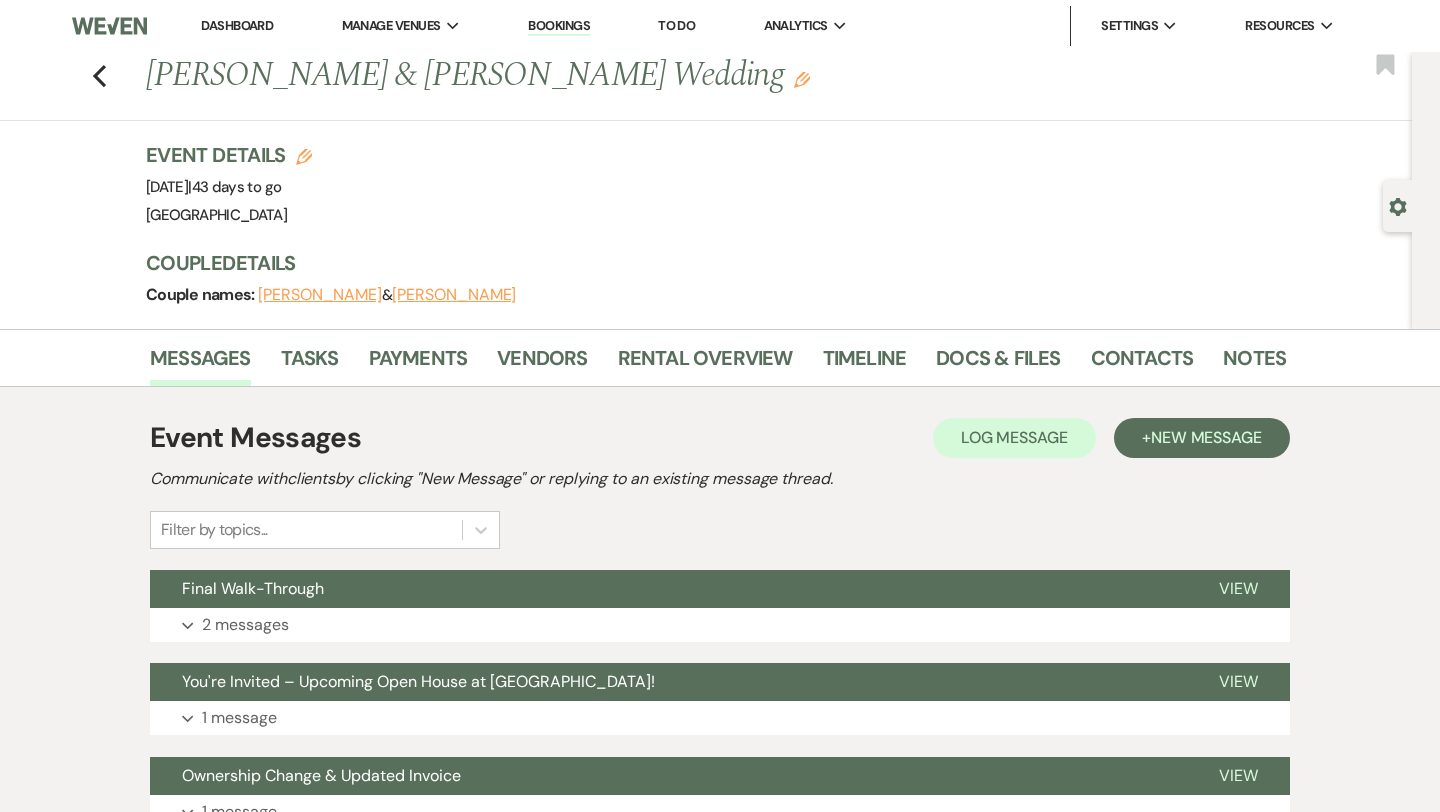 drag, startPoint x: 675, startPoint y: 76, endPoint x: 144, endPoint y: 77, distance: 531.0009 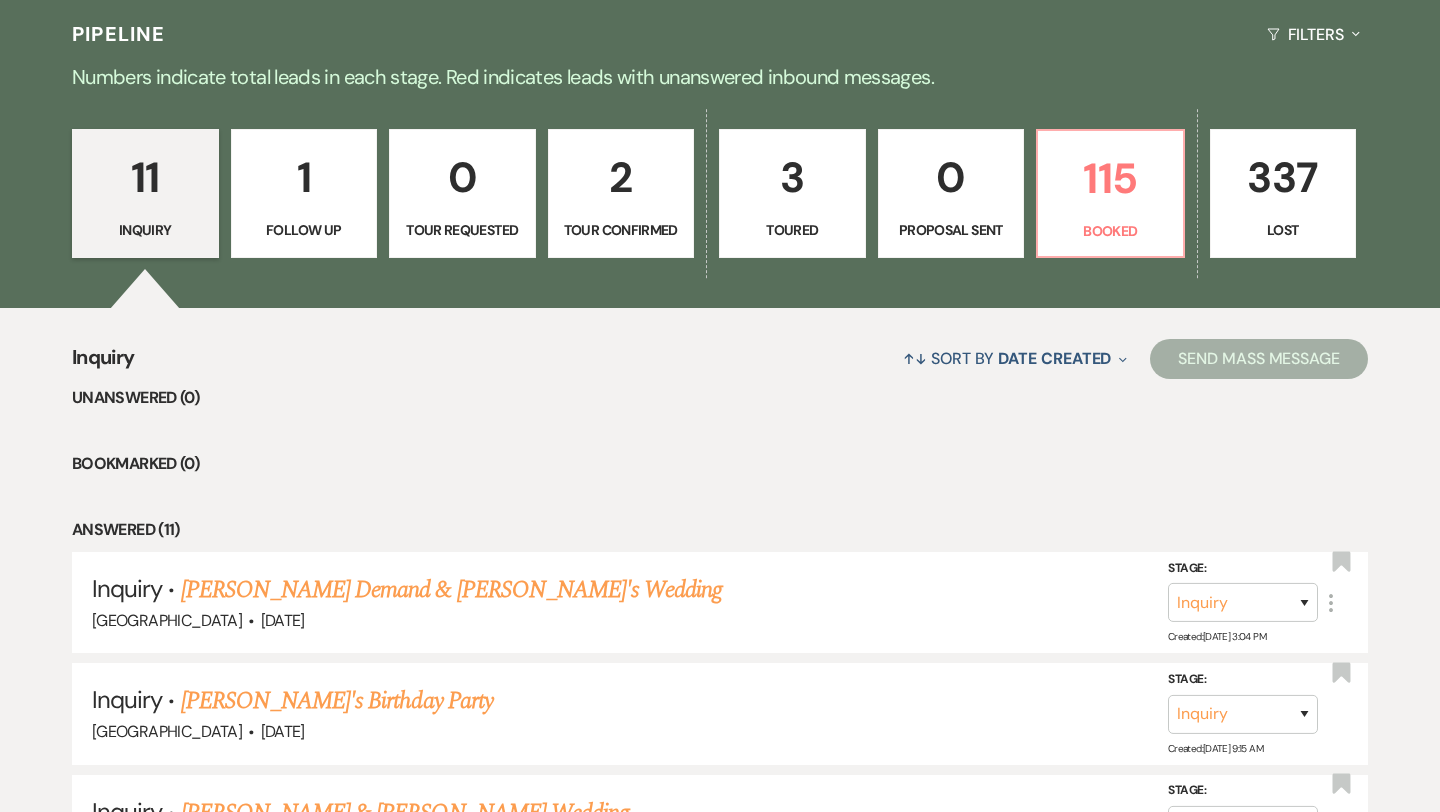 scroll, scrollTop: 471, scrollLeft: 0, axis: vertical 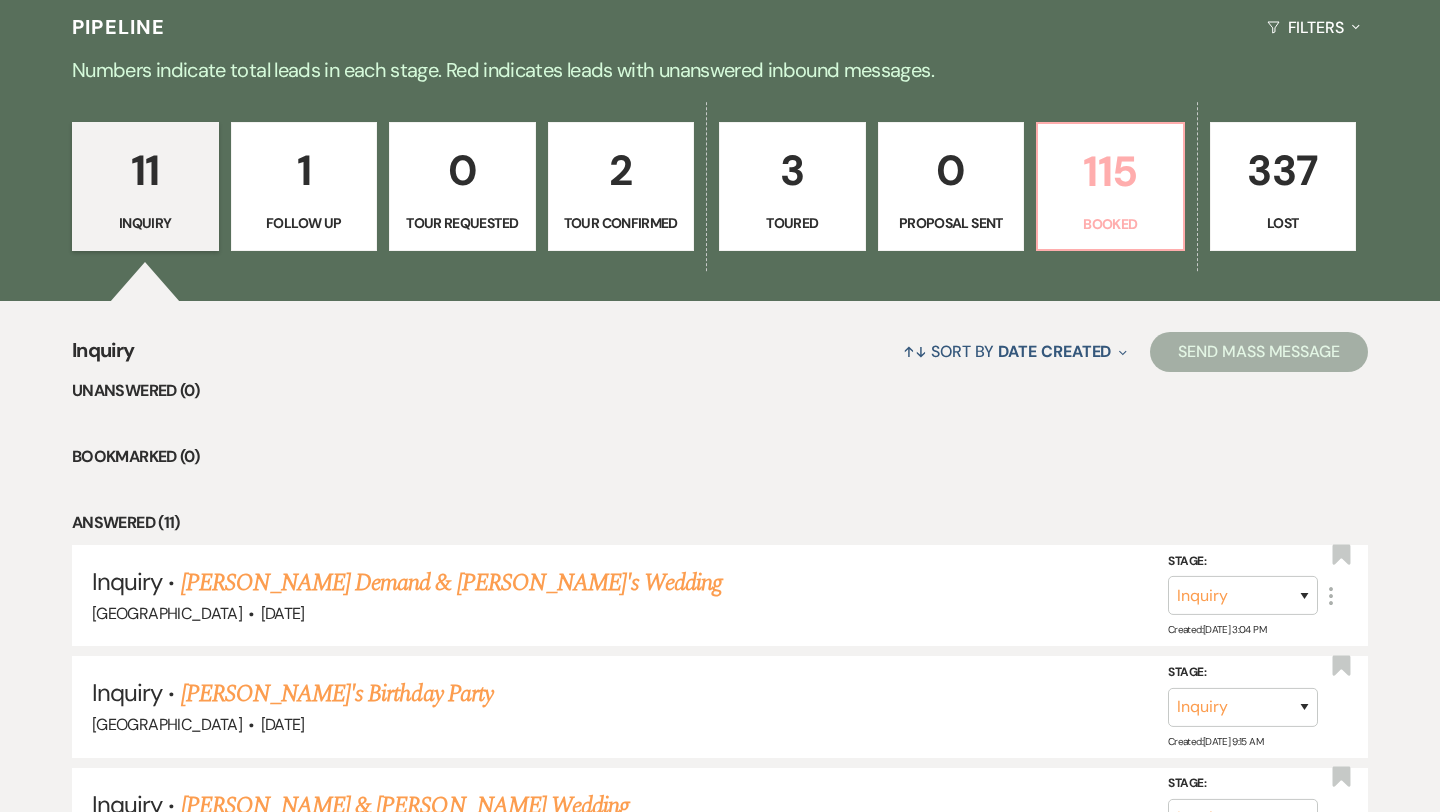 click on "Booked" at bounding box center [1110, 224] 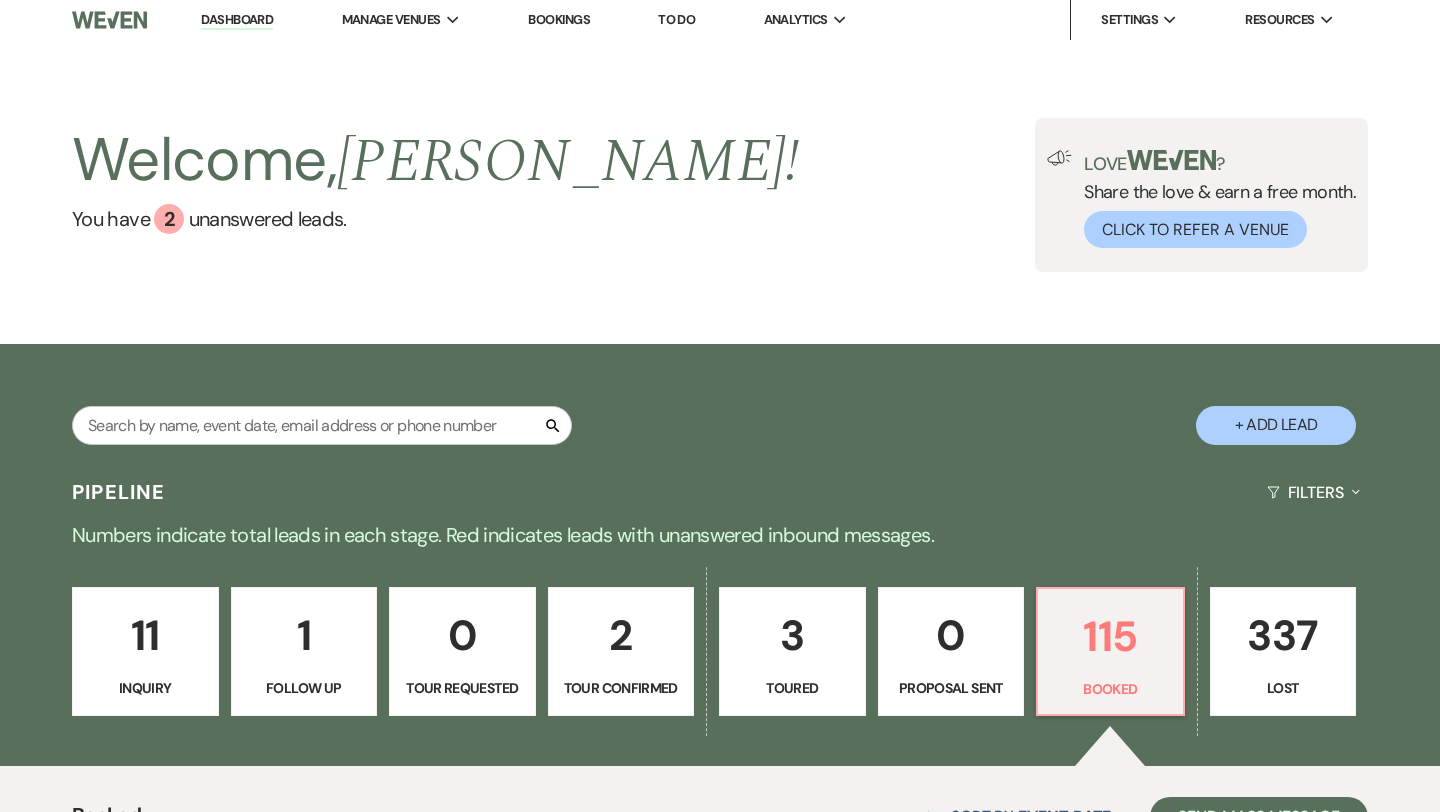 scroll, scrollTop: 0, scrollLeft: 0, axis: both 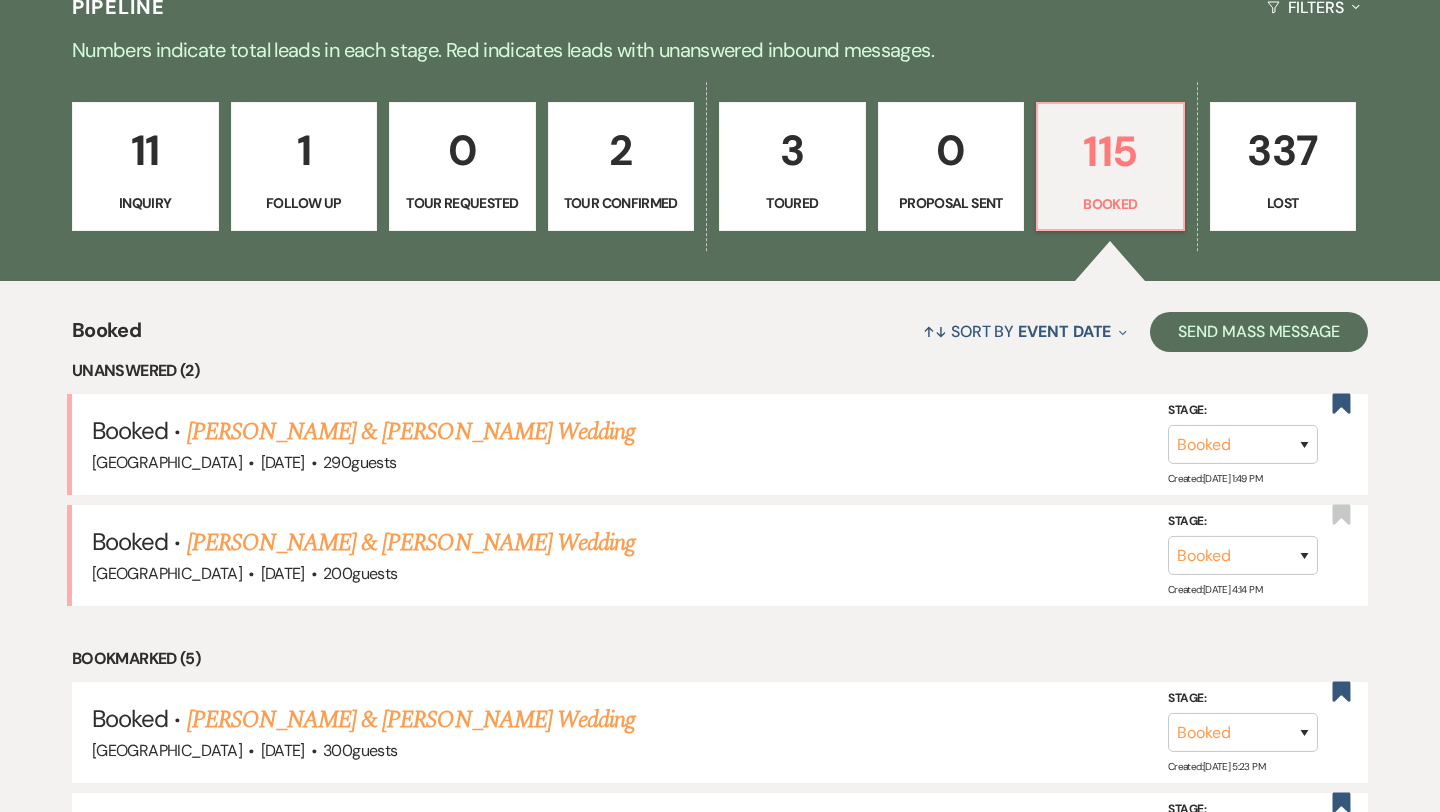 click on "3" at bounding box center (792, 150) 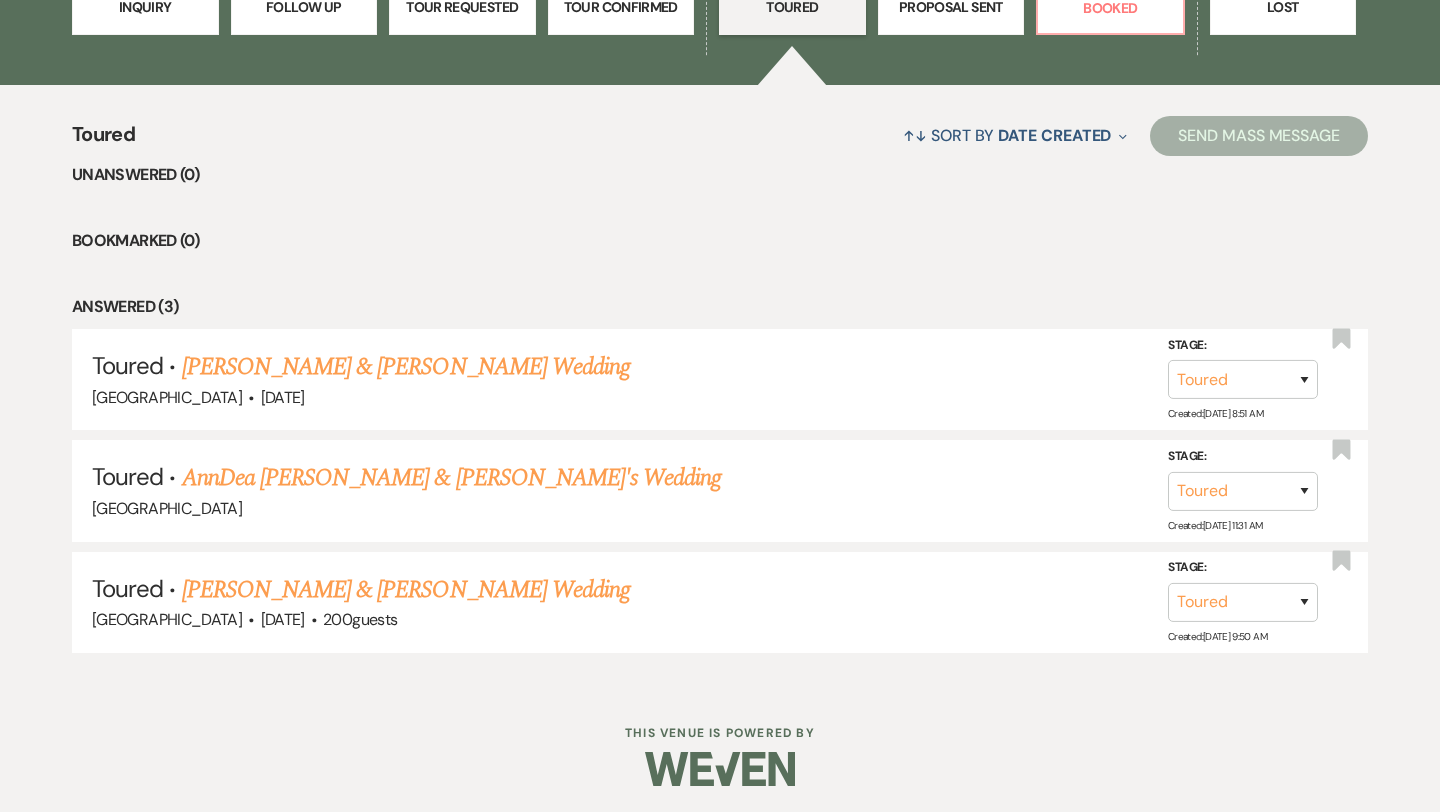 scroll, scrollTop: 688, scrollLeft: 0, axis: vertical 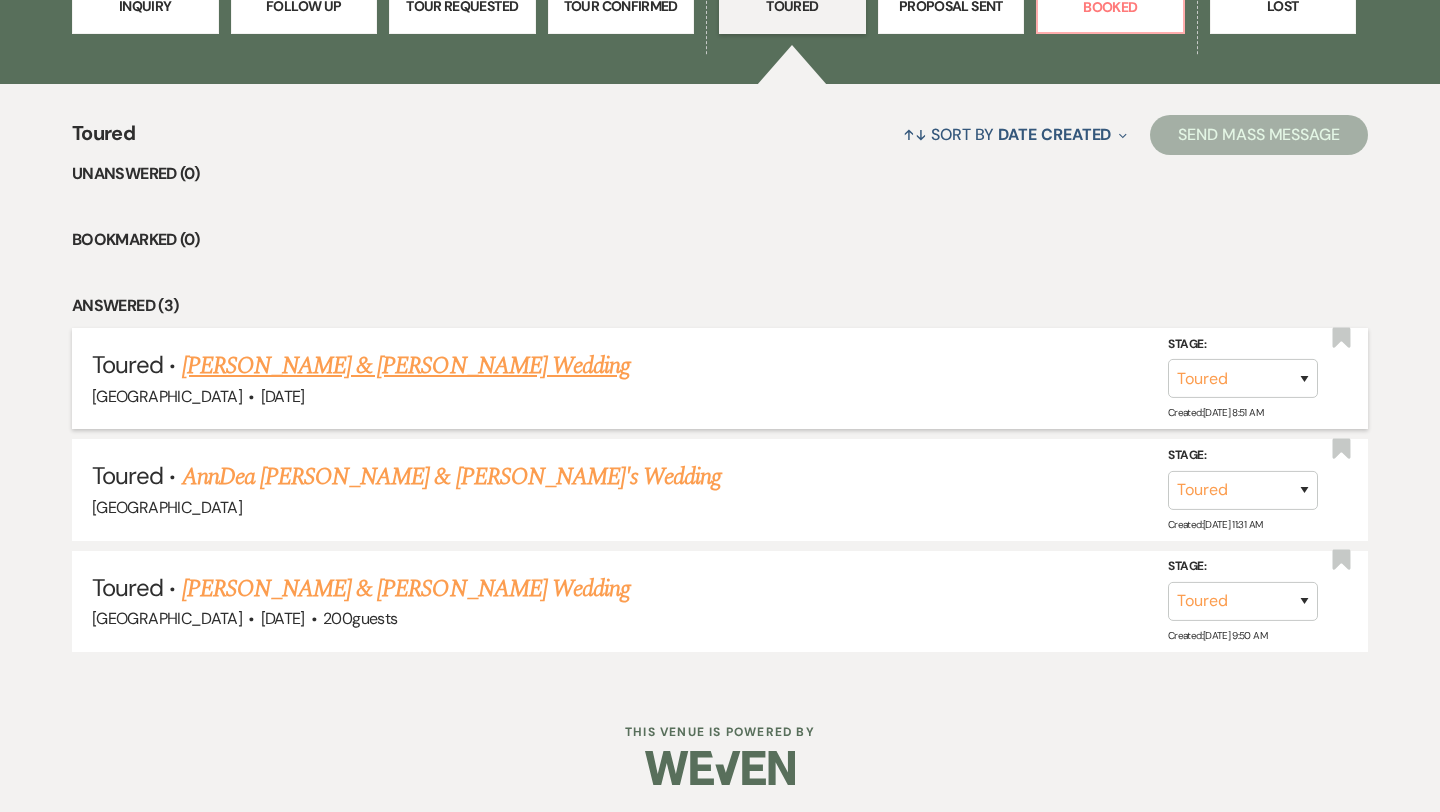 click on "[PERSON_NAME] & [PERSON_NAME] Wedding" at bounding box center [406, 366] 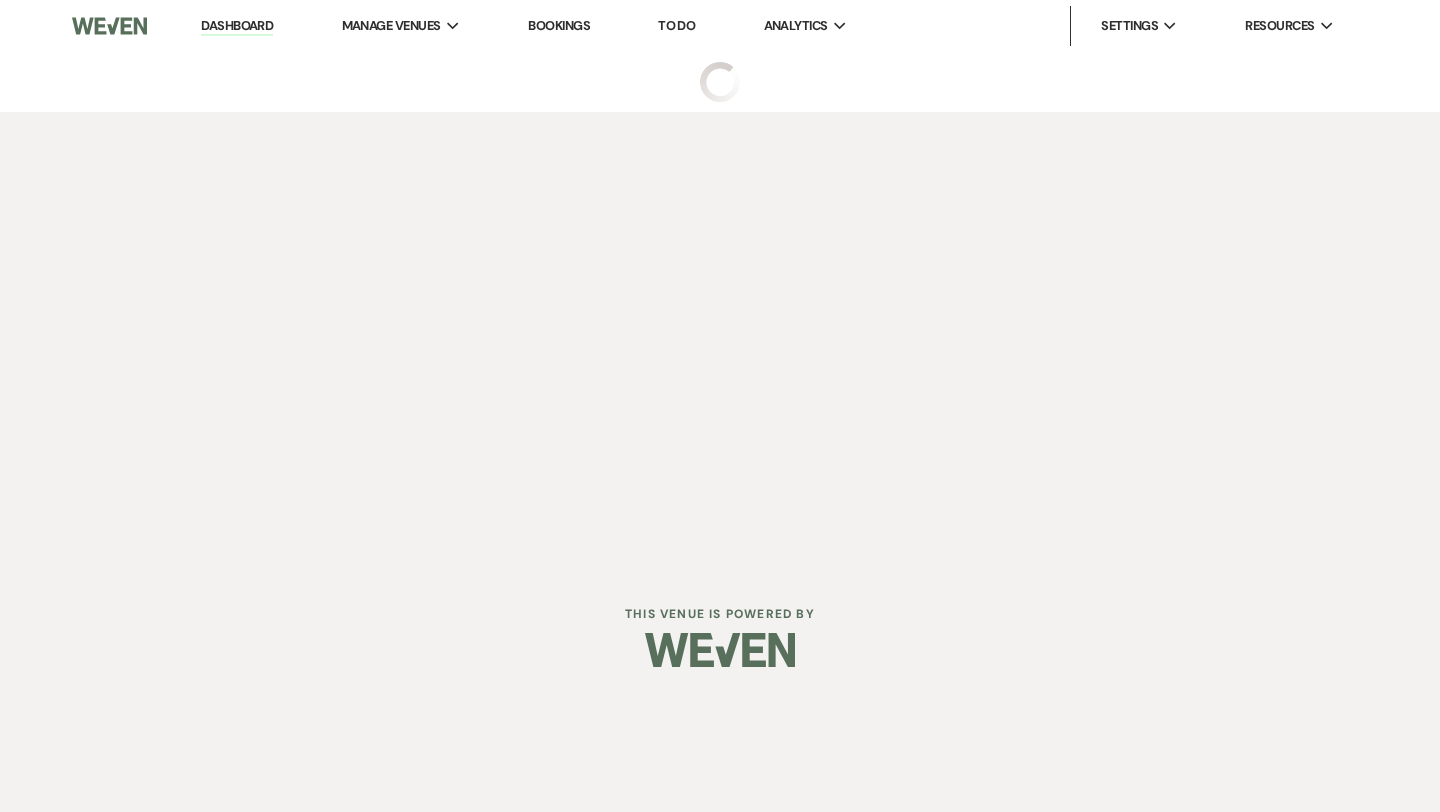 scroll, scrollTop: 0, scrollLeft: 0, axis: both 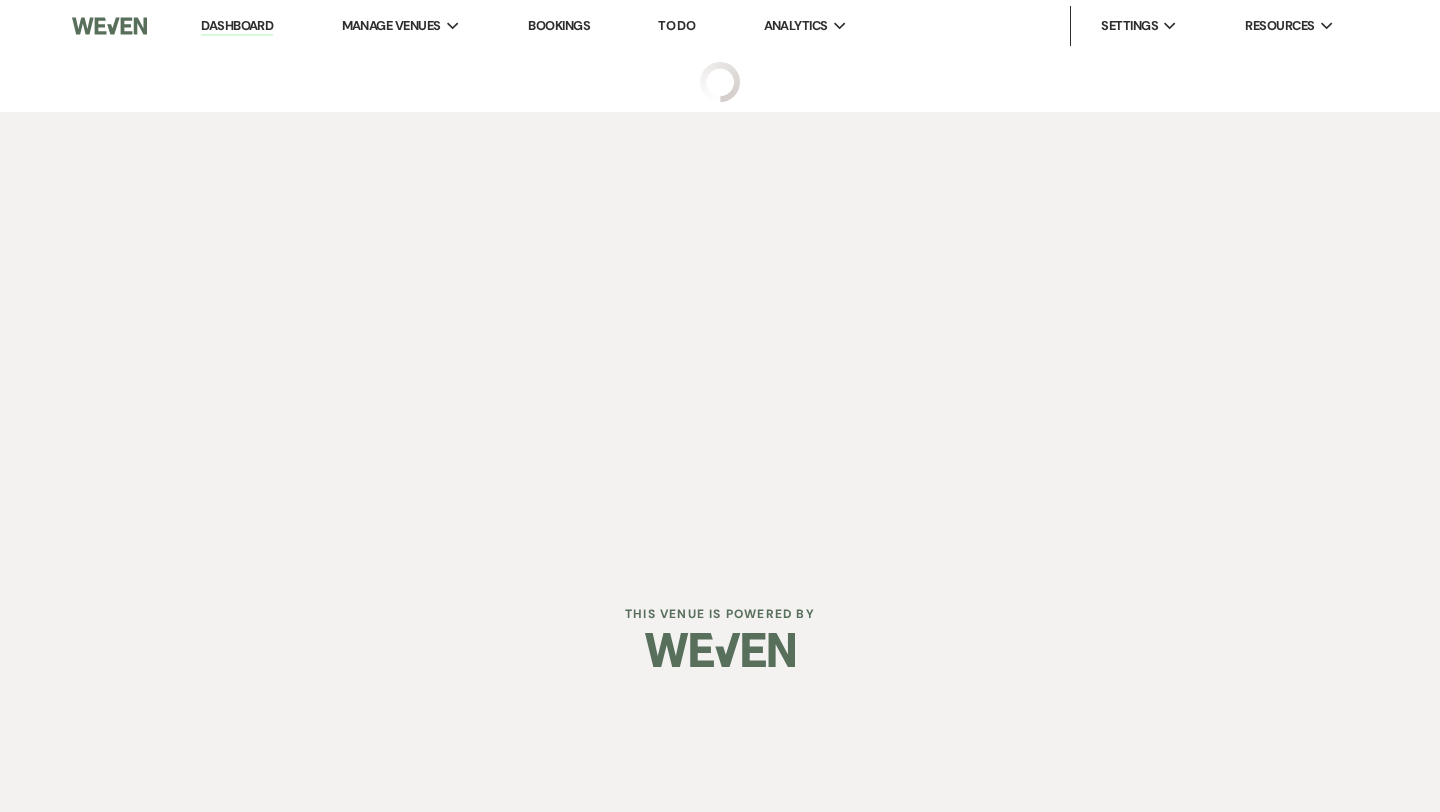 select on "5" 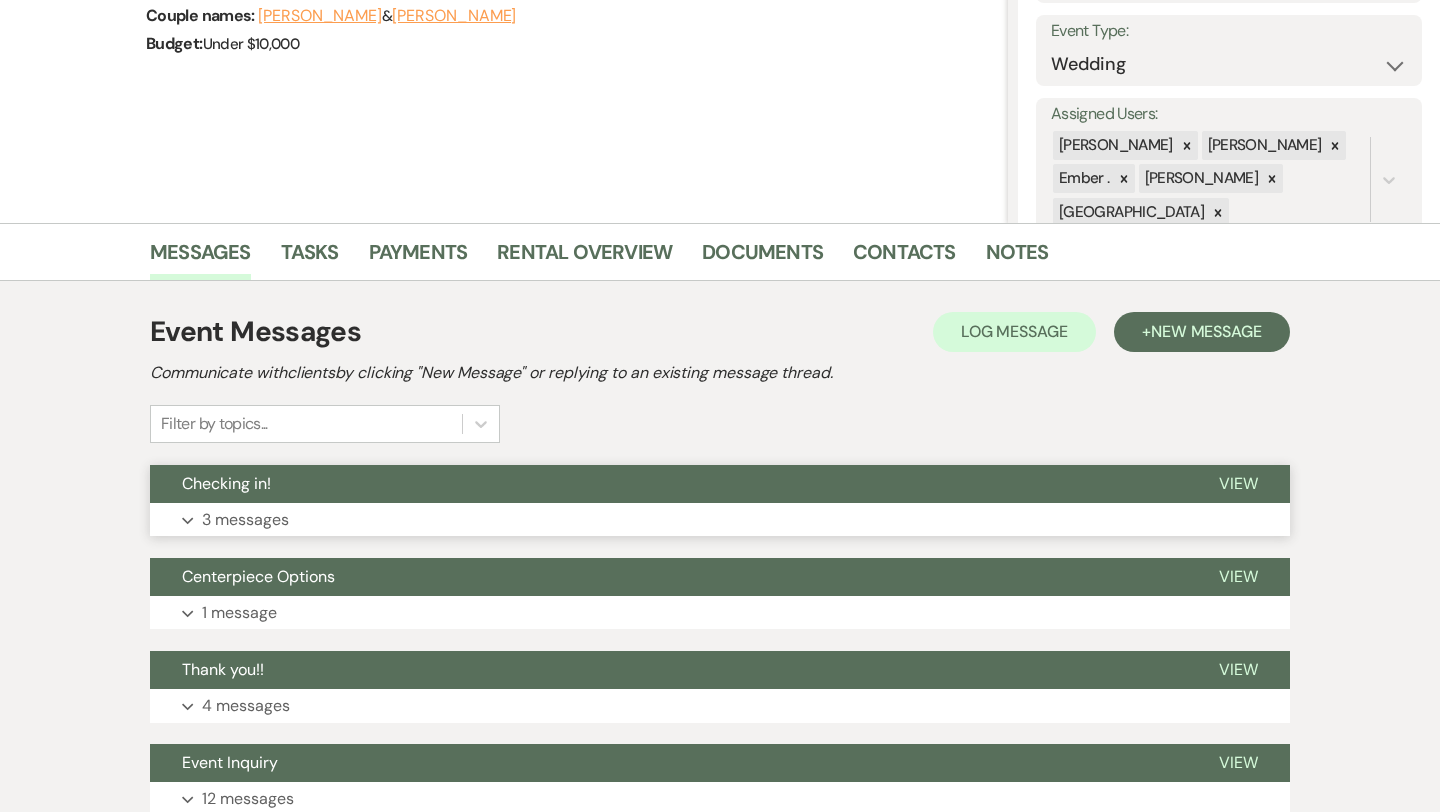click on "Checking in!" at bounding box center (668, 484) 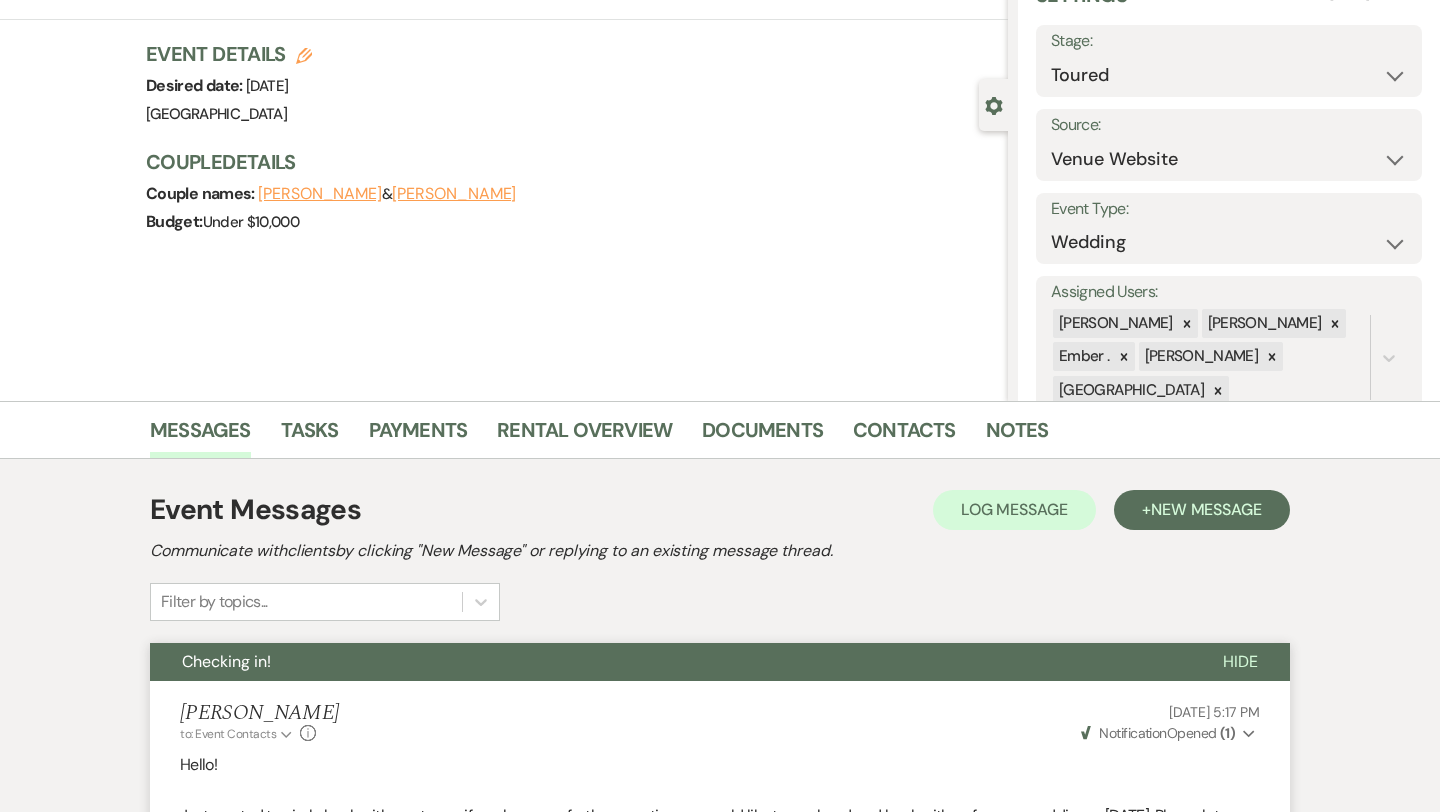 scroll, scrollTop: 0, scrollLeft: 0, axis: both 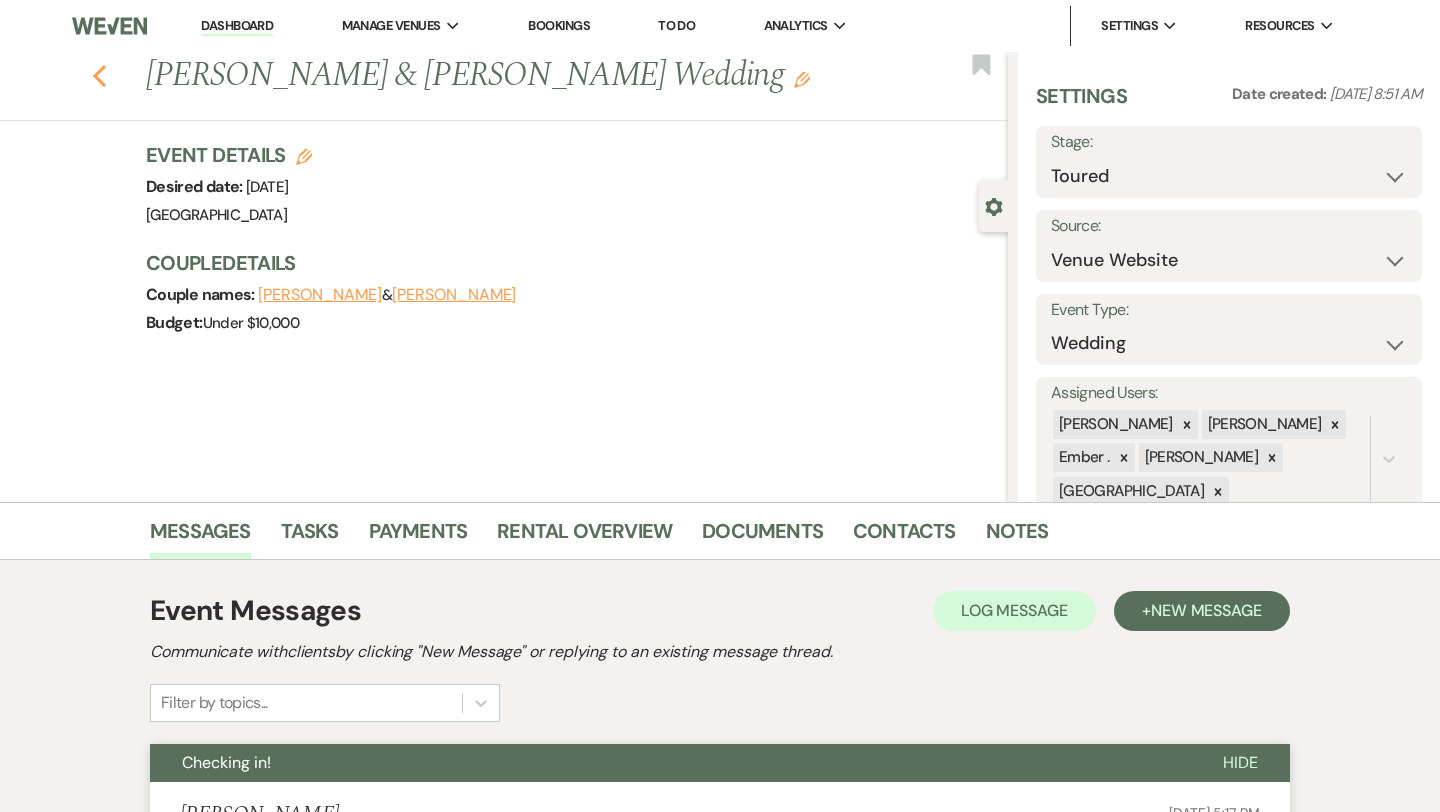 click 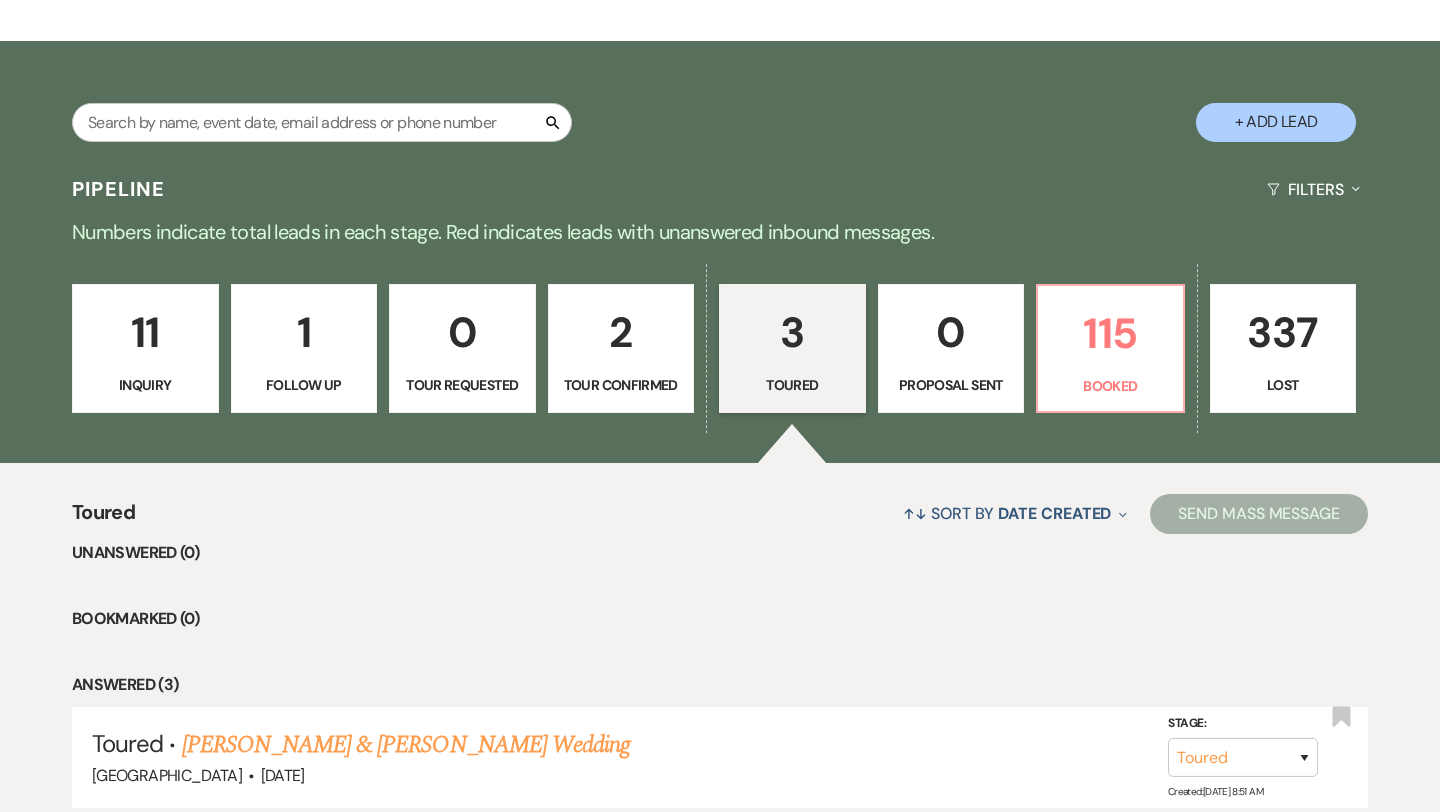 scroll, scrollTop: 398, scrollLeft: 0, axis: vertical 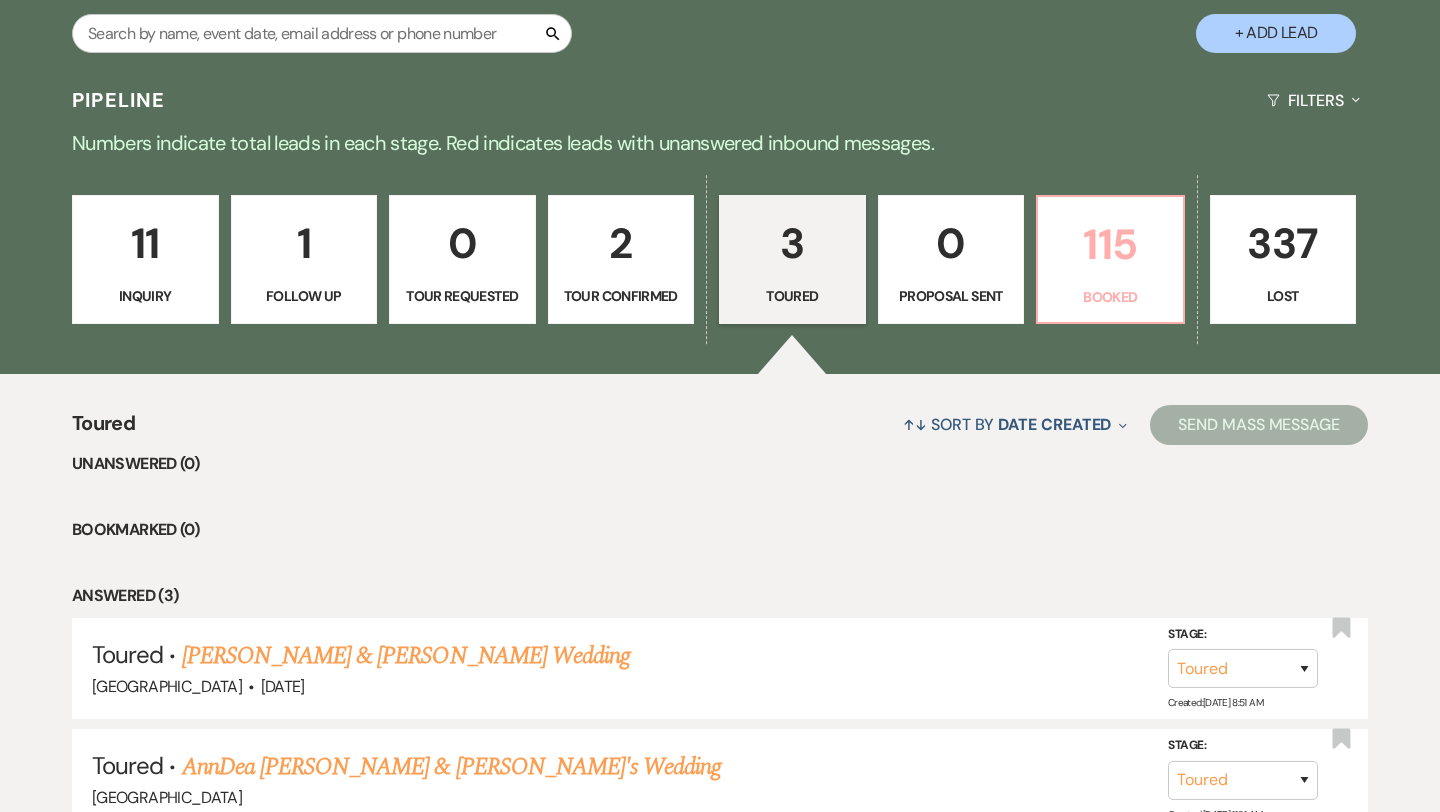 click on "Booked" at bounding box center (1110, 297) 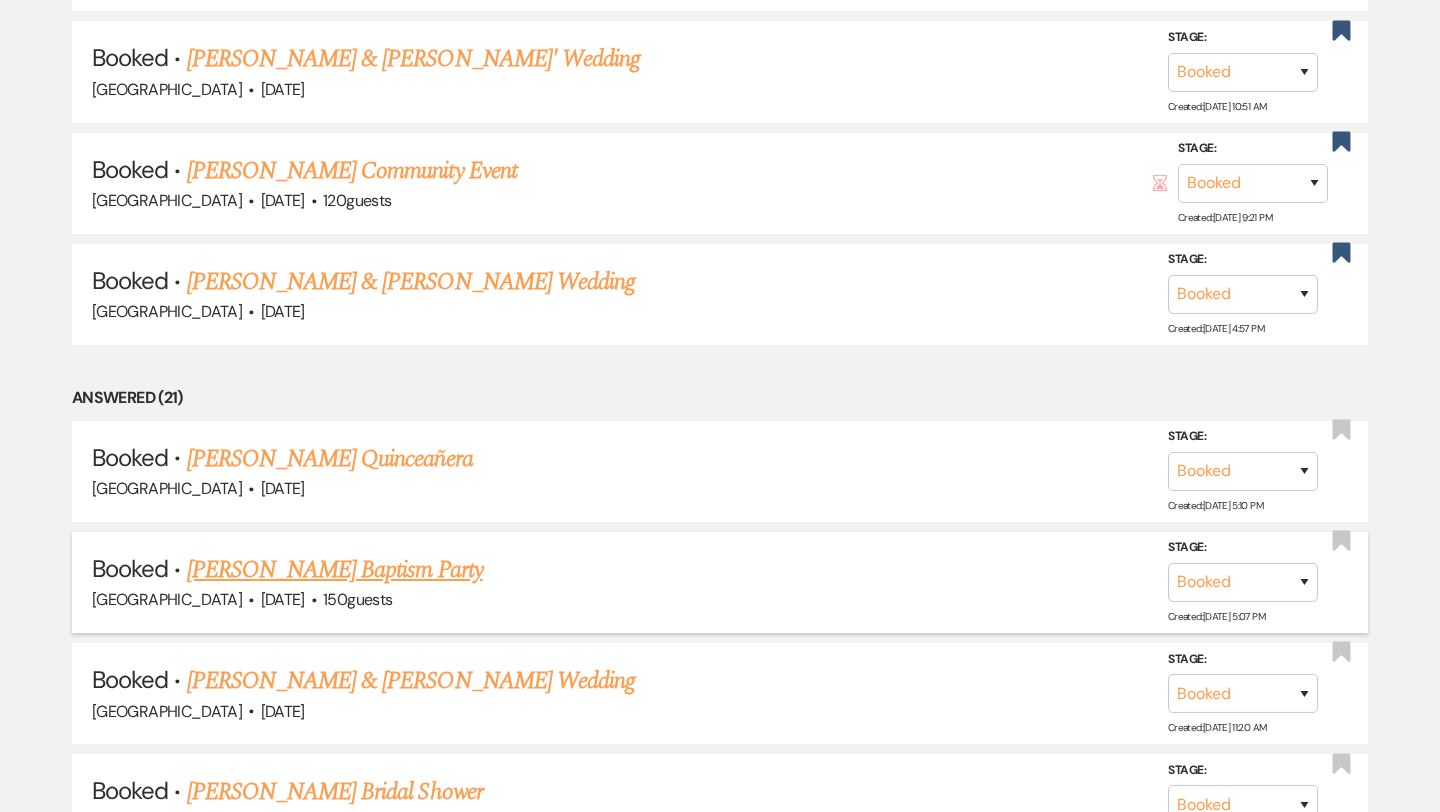 scroll, scrollTop: 1393, scrollLeft: 0, axis: vertical 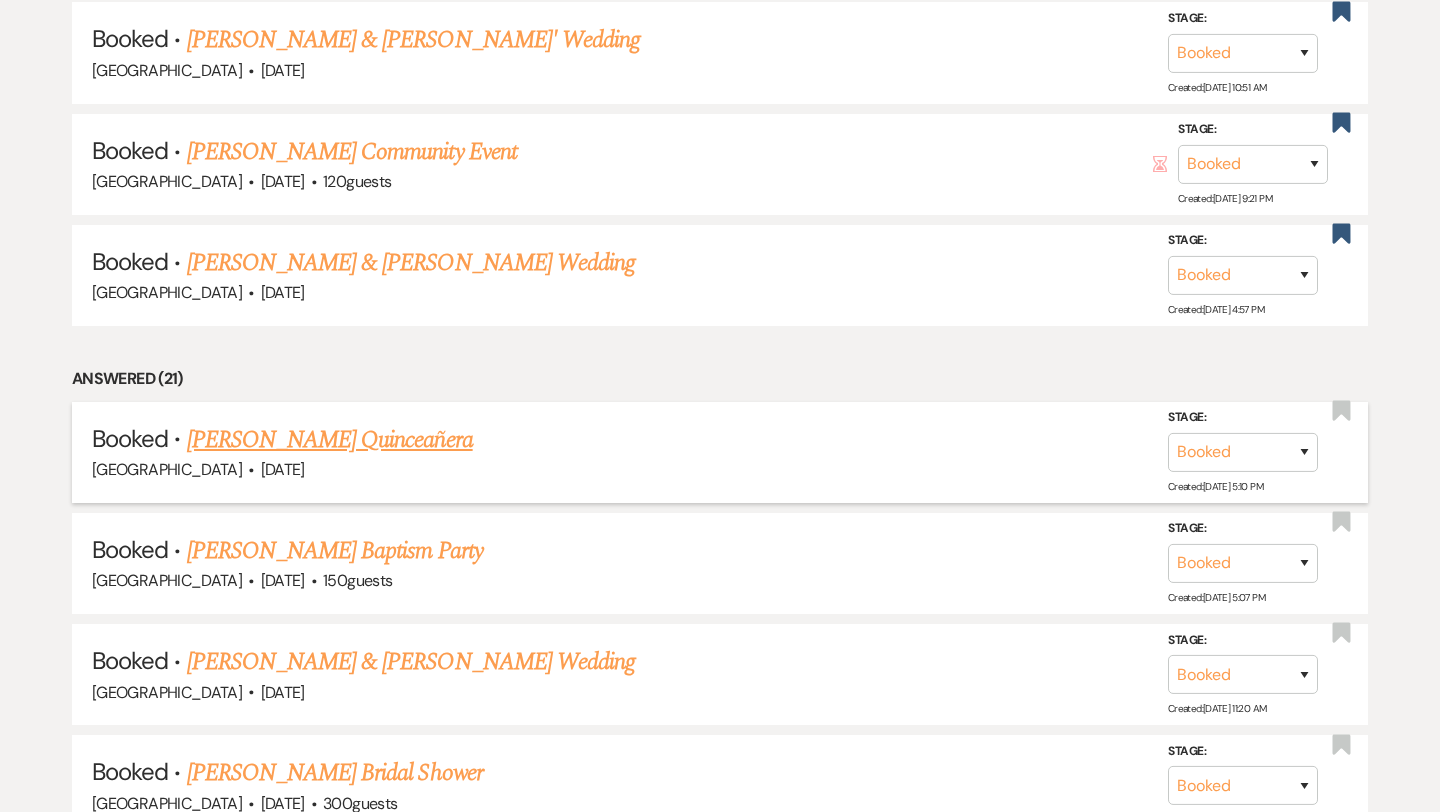 click on "[PERSON_NAME] Quinceañera" at bounding box center (330, 440) 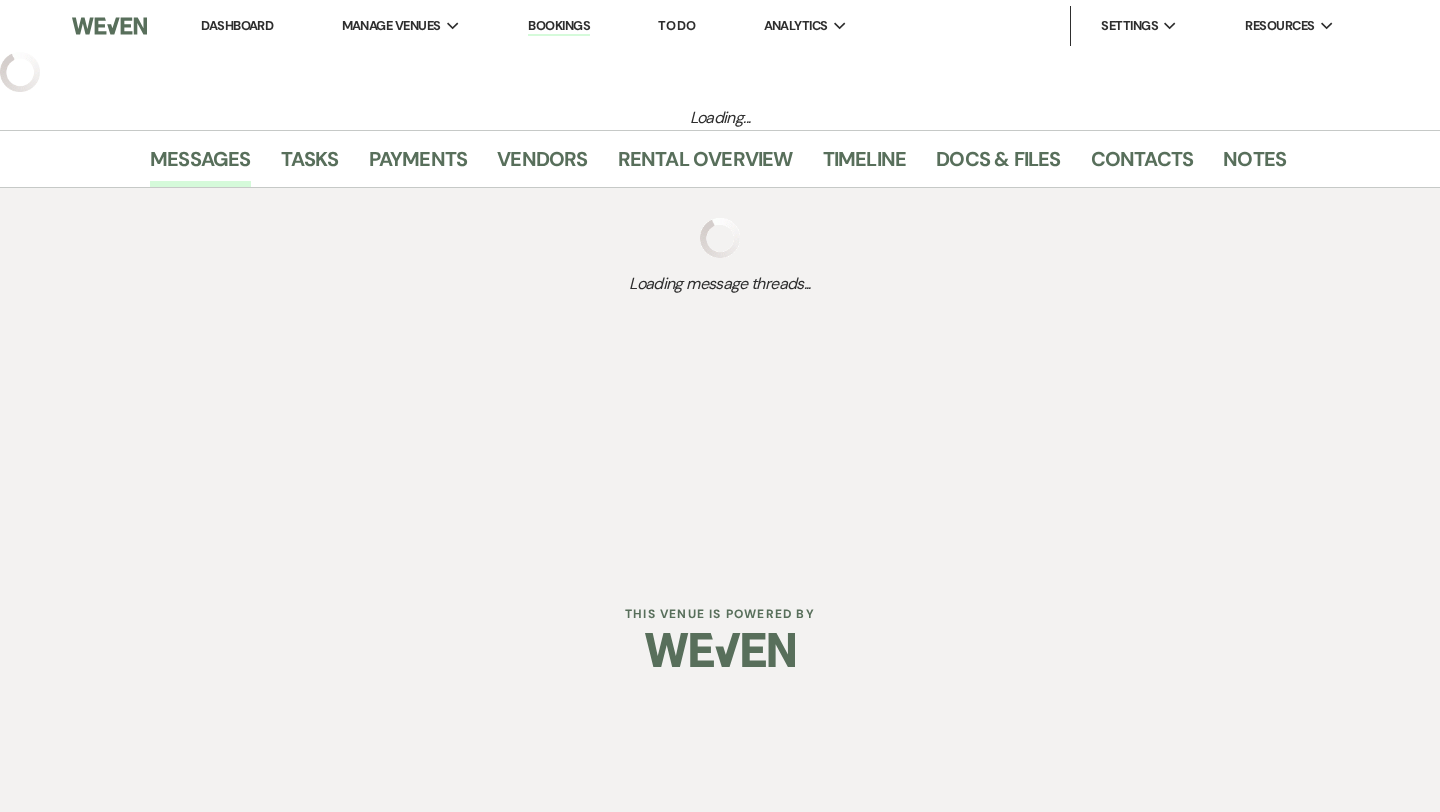 select on "13" 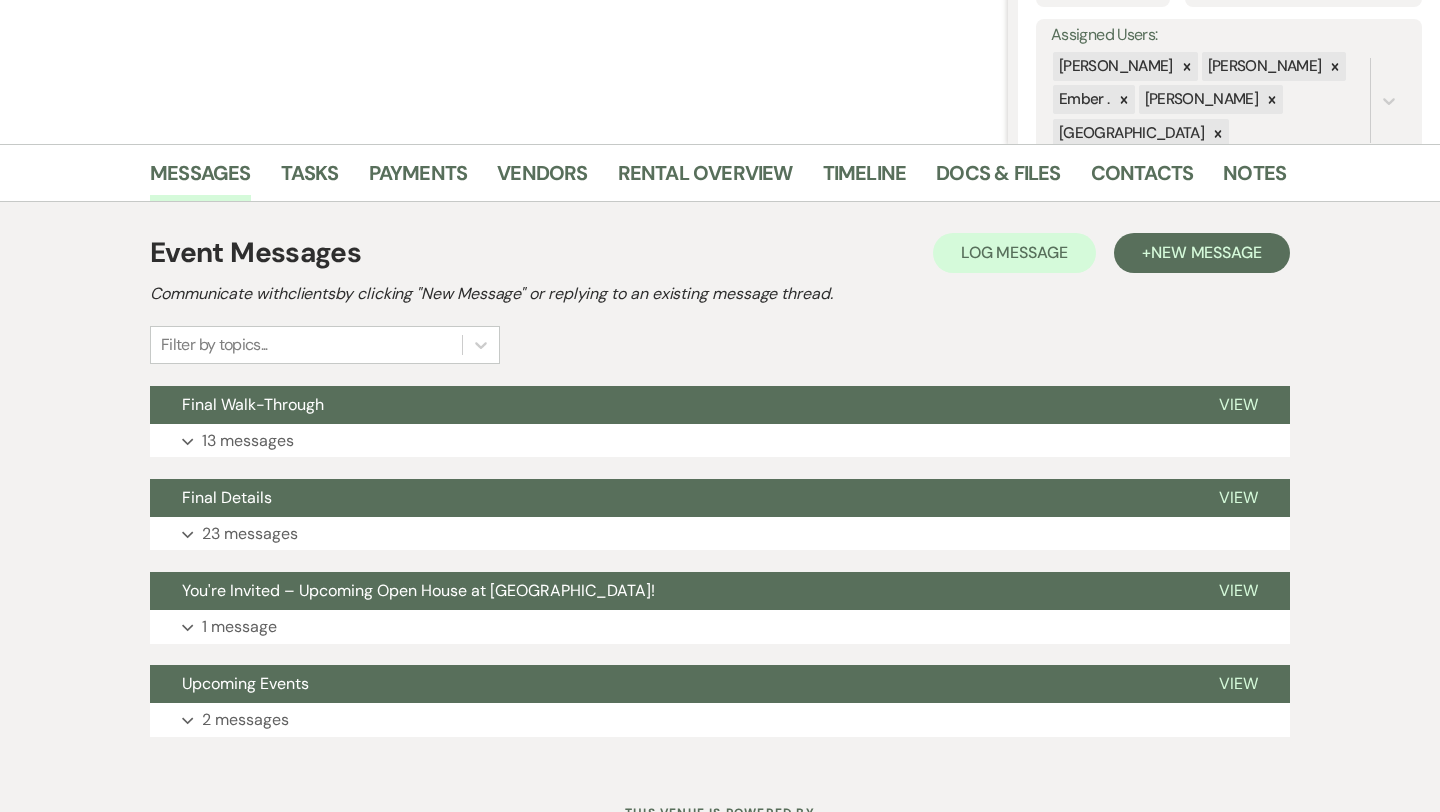 scroll, scrollTop: 360, scrollLeft: 0, axis: vertical 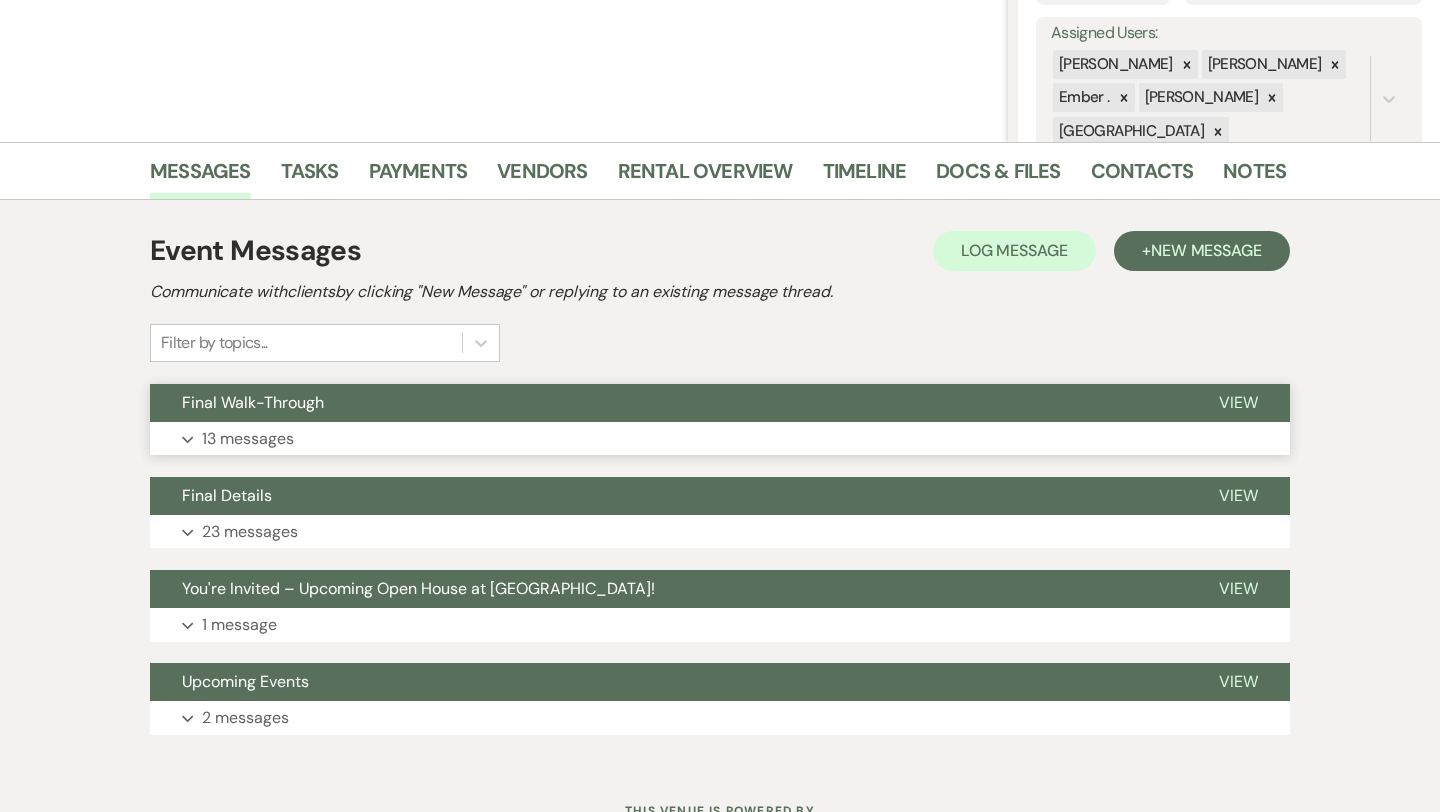 click on "Expand 13 messages" at bounding box center [720, 439] 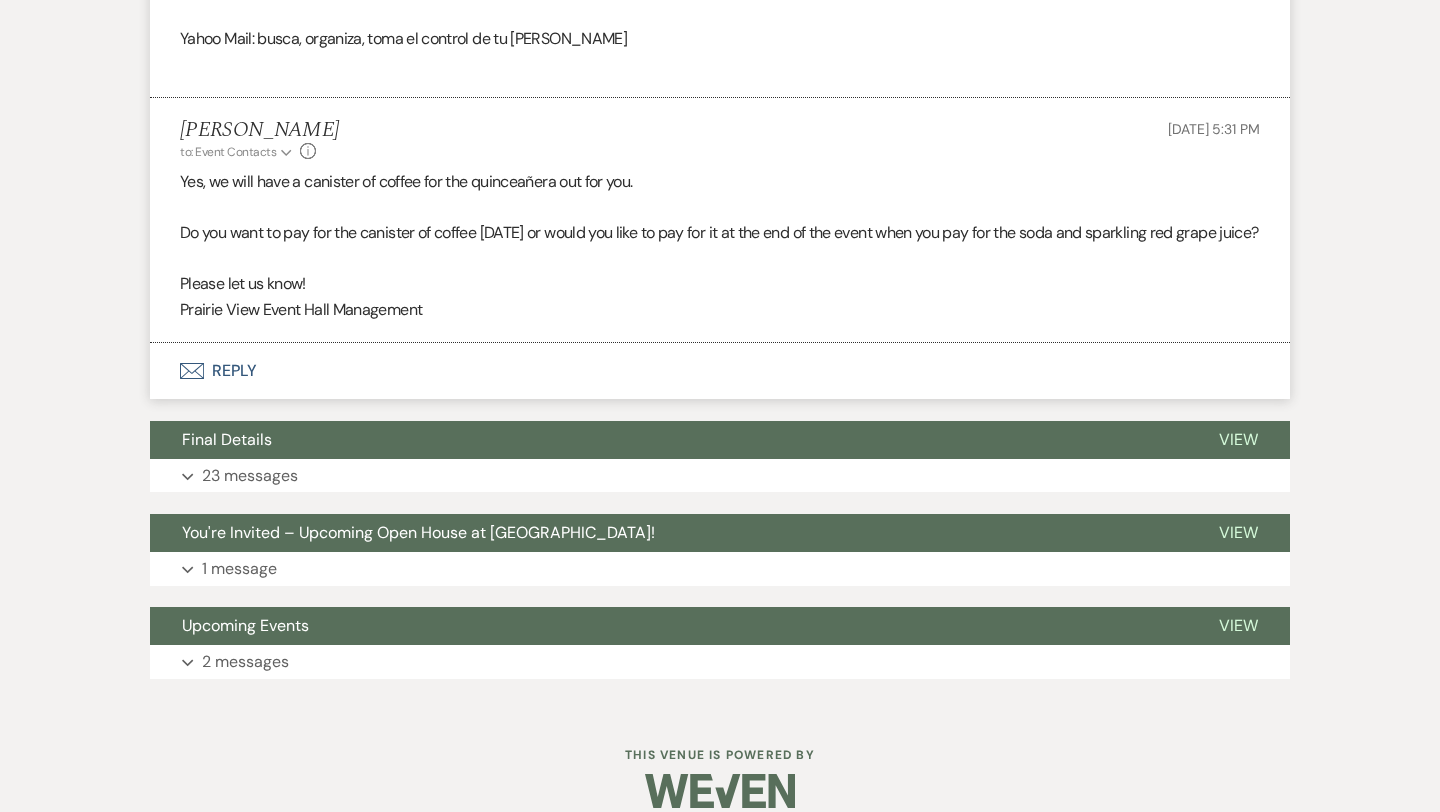 scroll, scrollTop: 3167, scrollLeft: 0, axis: vertical 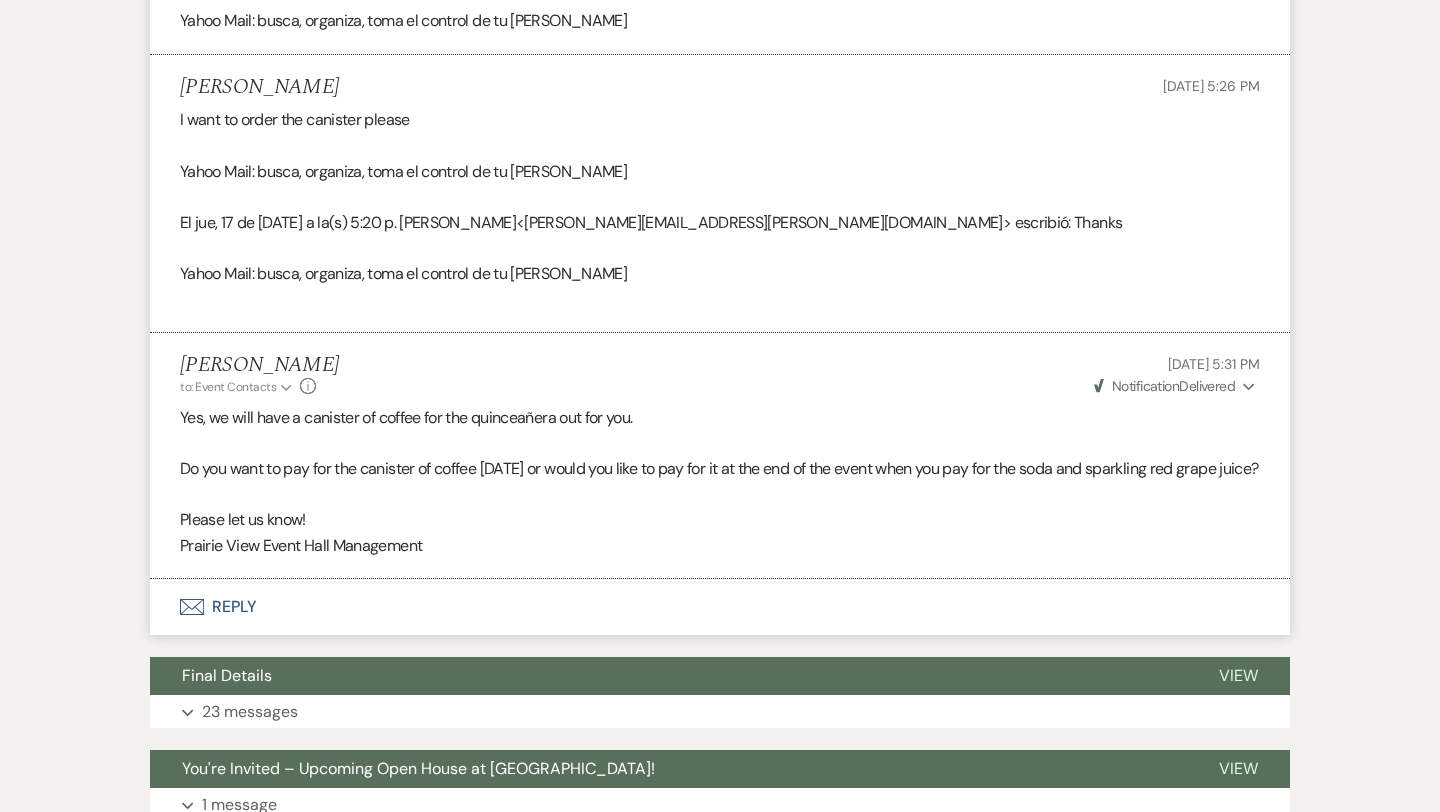 click on "Notification" at bounding box center (1145, 386) 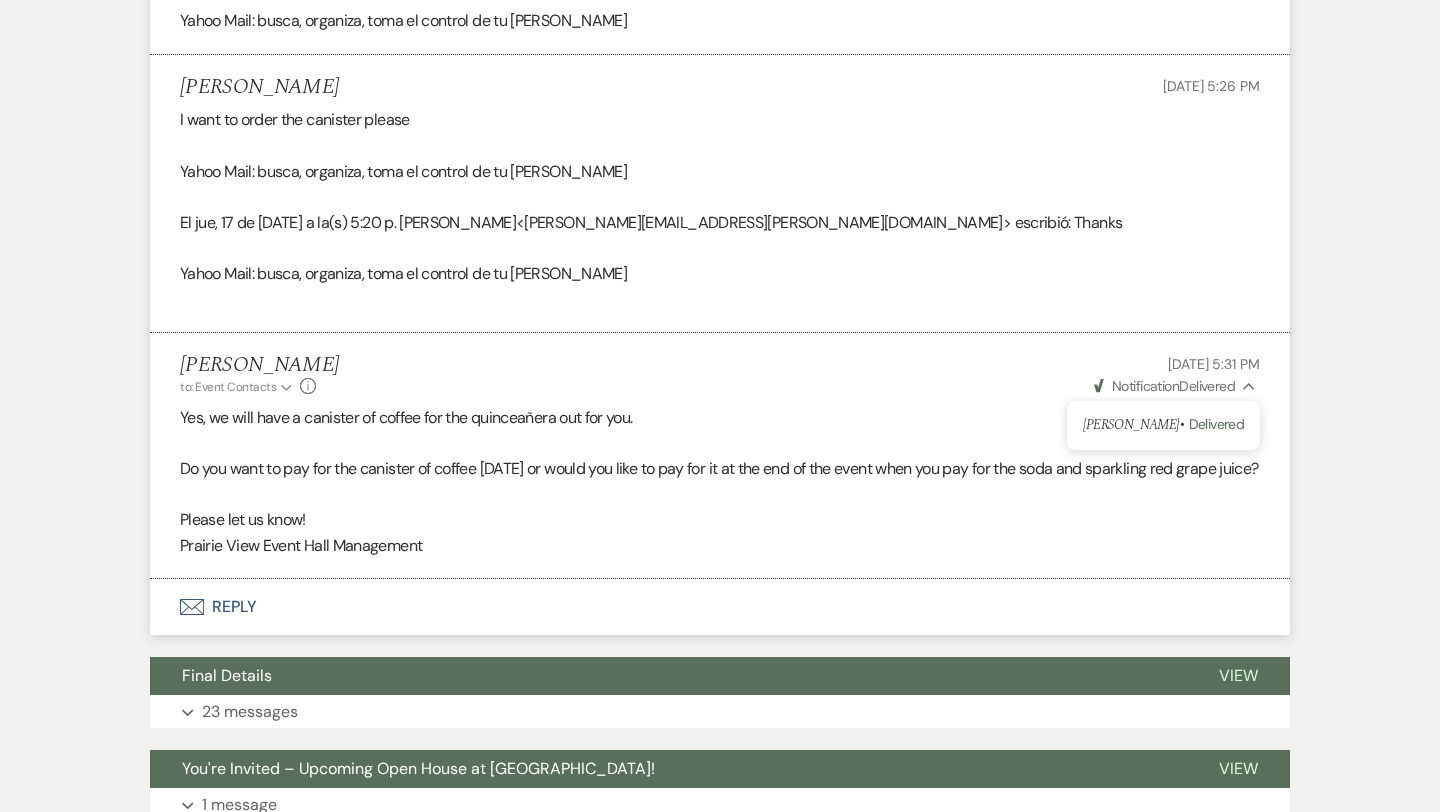 click on "Notification" at bounding box center (1145, 386) 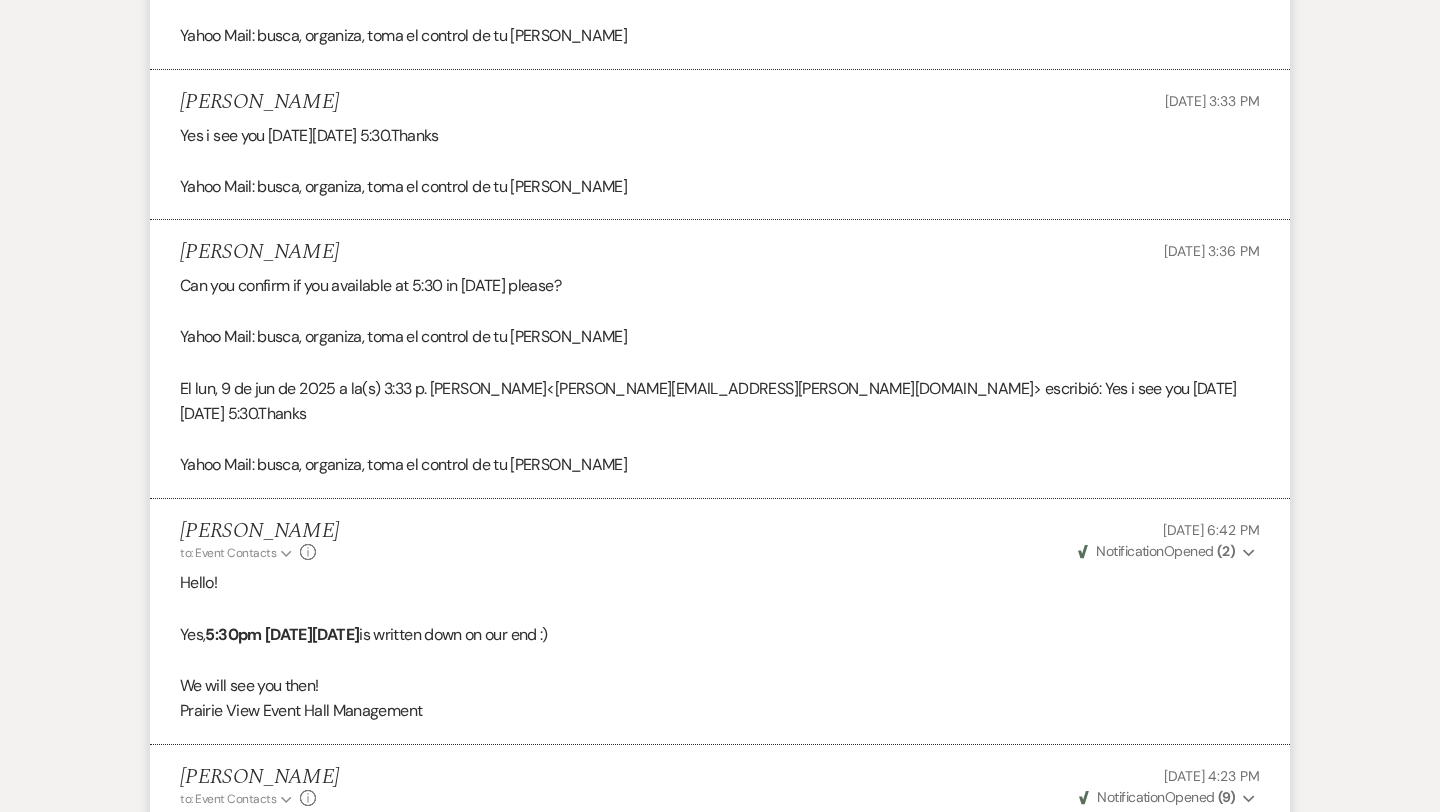 scroll, scrollTop: 1608, scrollLeft: 0, axis: vertical 